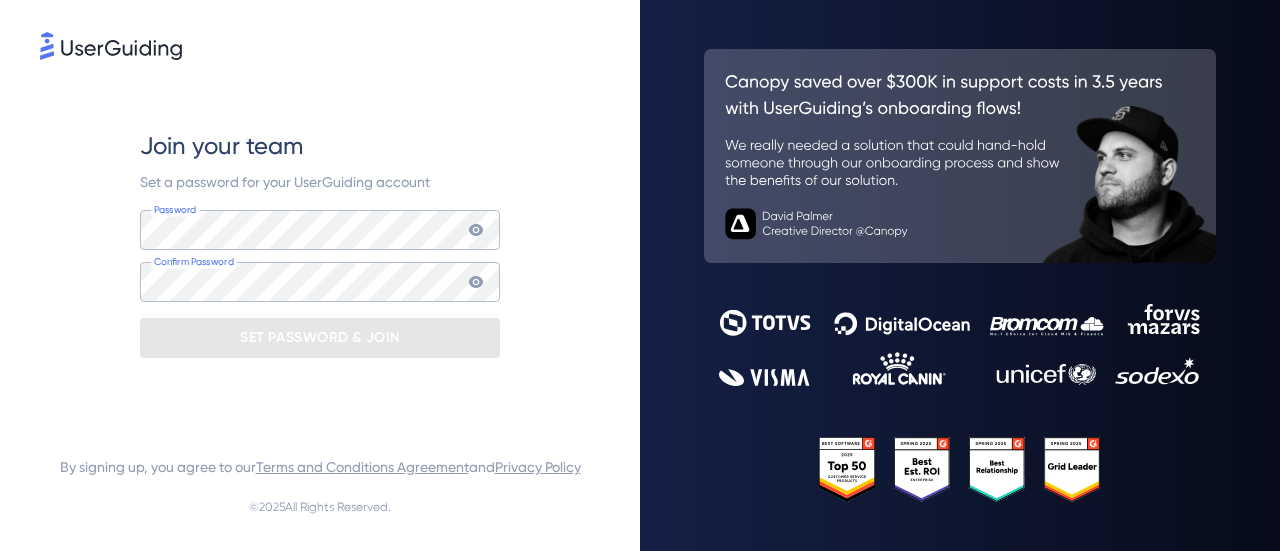 scroll, scrollTop: 0, scrollLeft: 0, axis: both 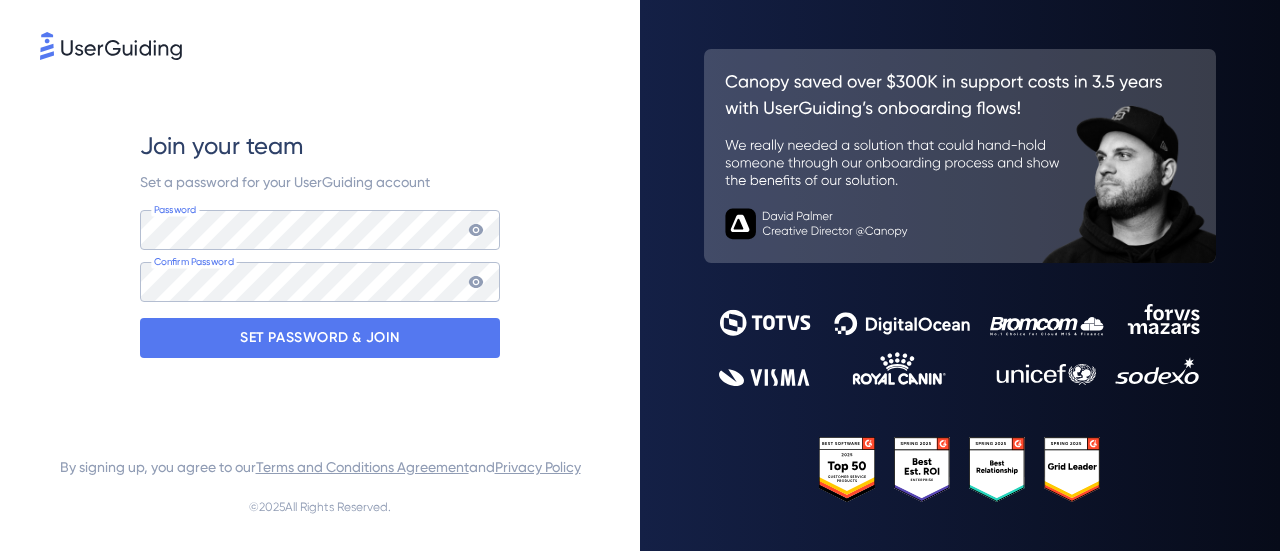 click 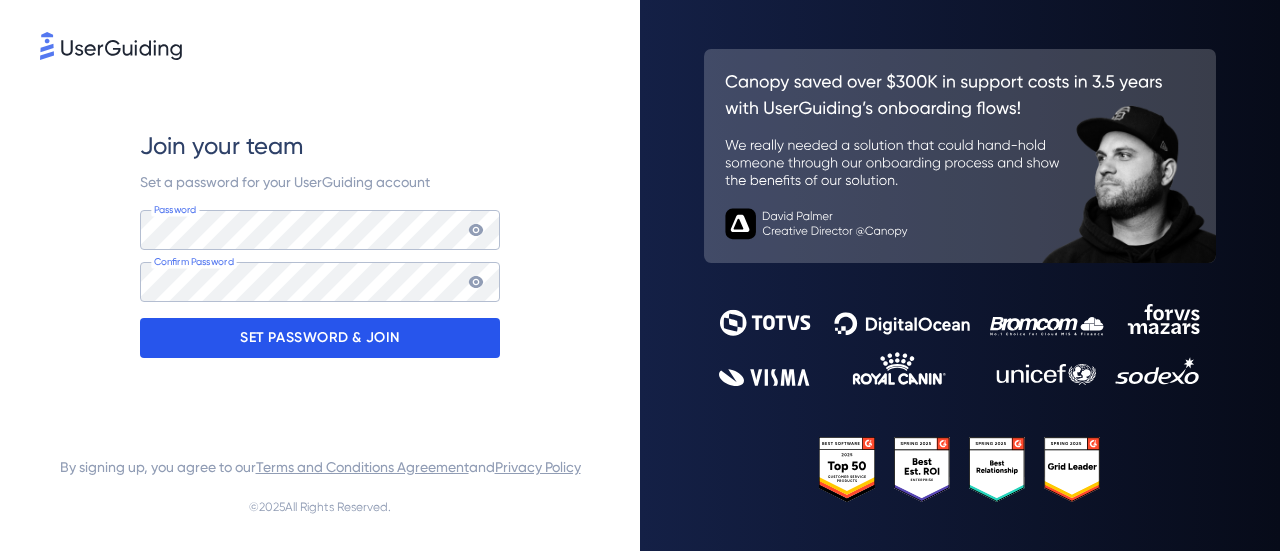 click on "SET PASSWORD & JOIN" at bounding box center [320, 338] 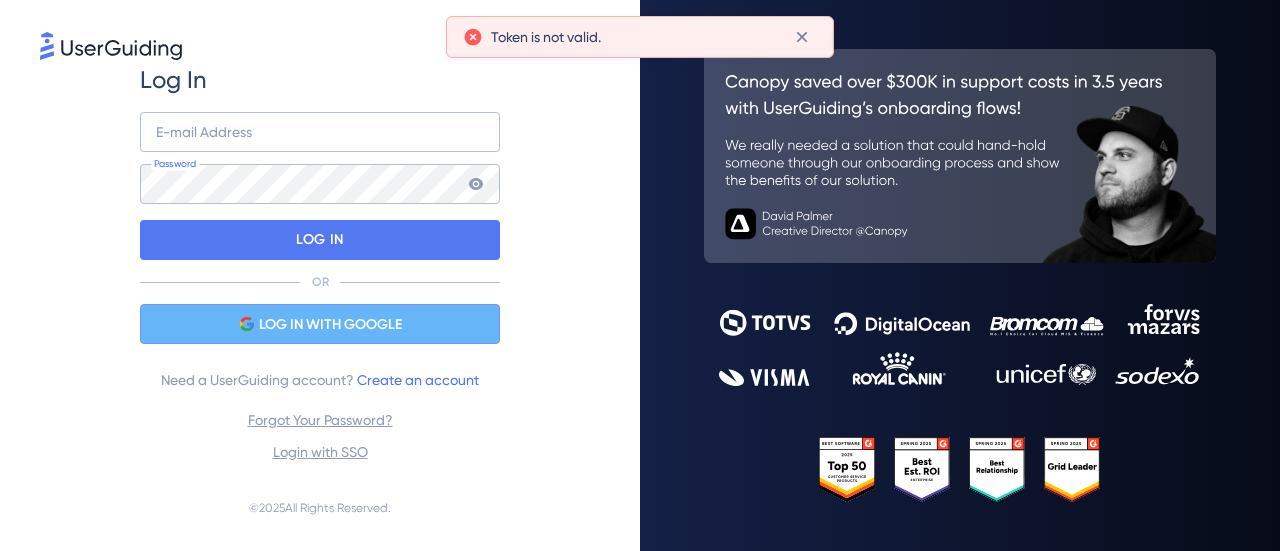click on "LOG IN WITH GOOGLE" at bounding box center [330, 325] 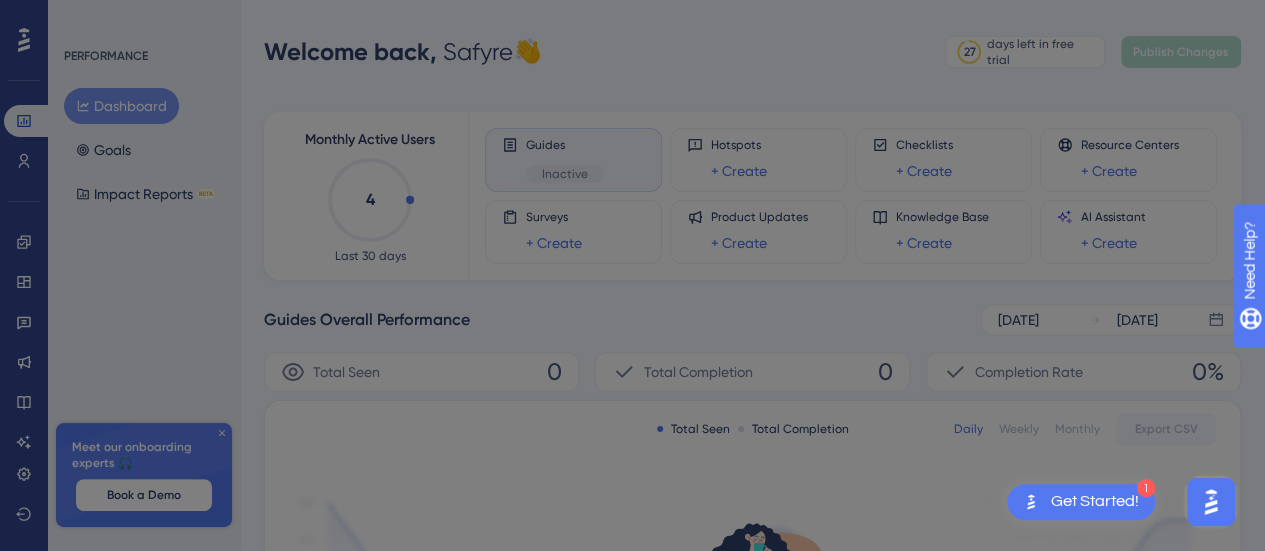 scroll, scrollTop: 0, scrollLeft: 0, axis: both 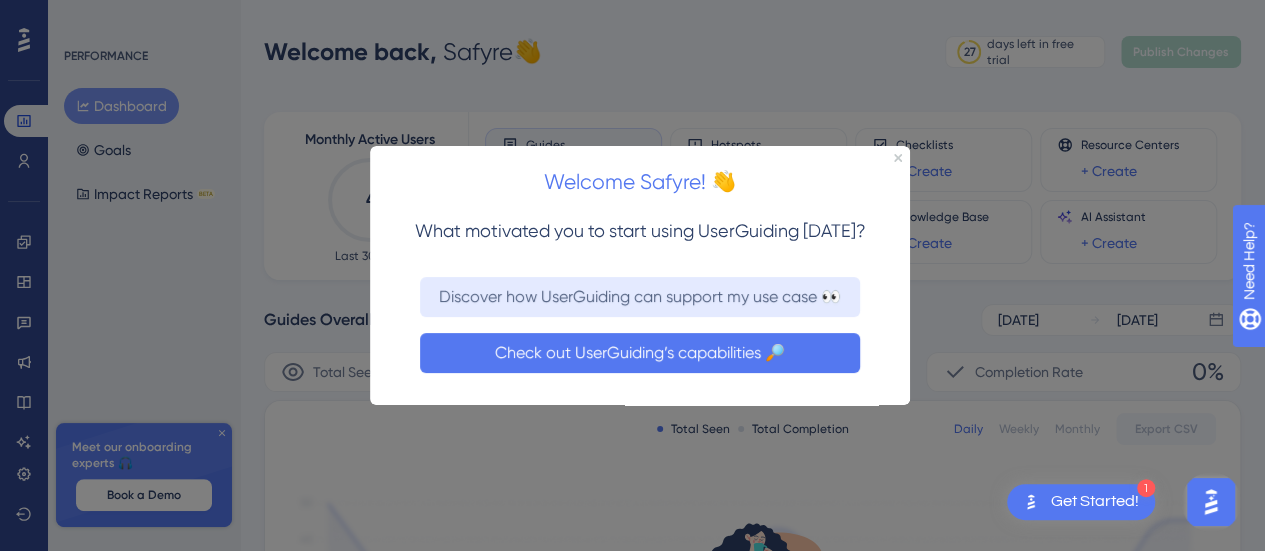 click on "Check out UserGuiding’s capabilities 🔎" at bounding box center [640, 352] 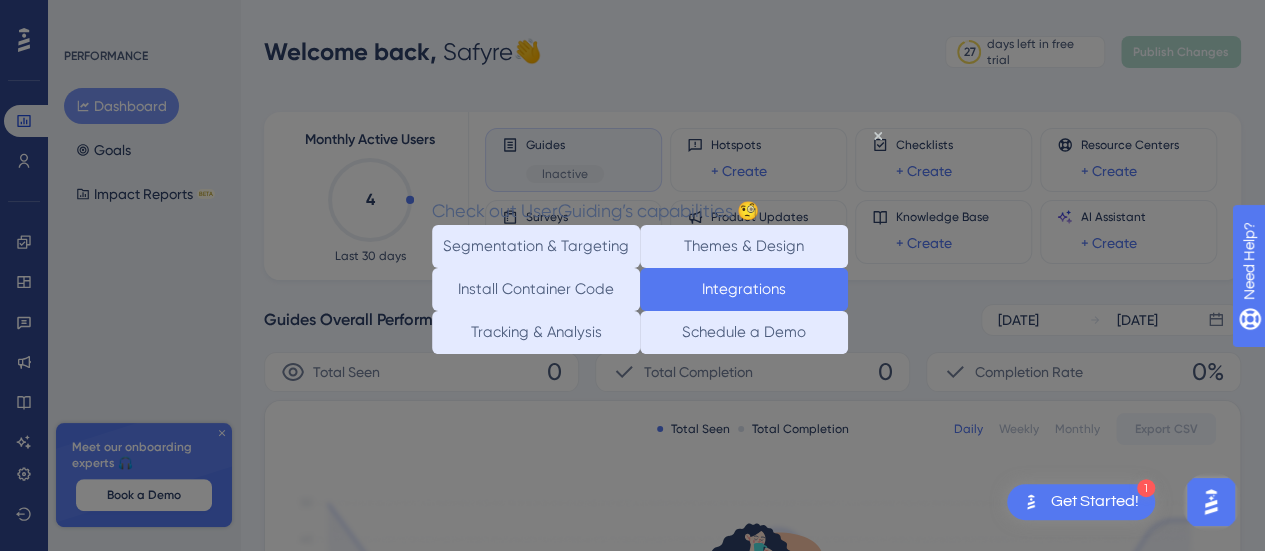 click on "Integrations" at bounding box center (744, 289) 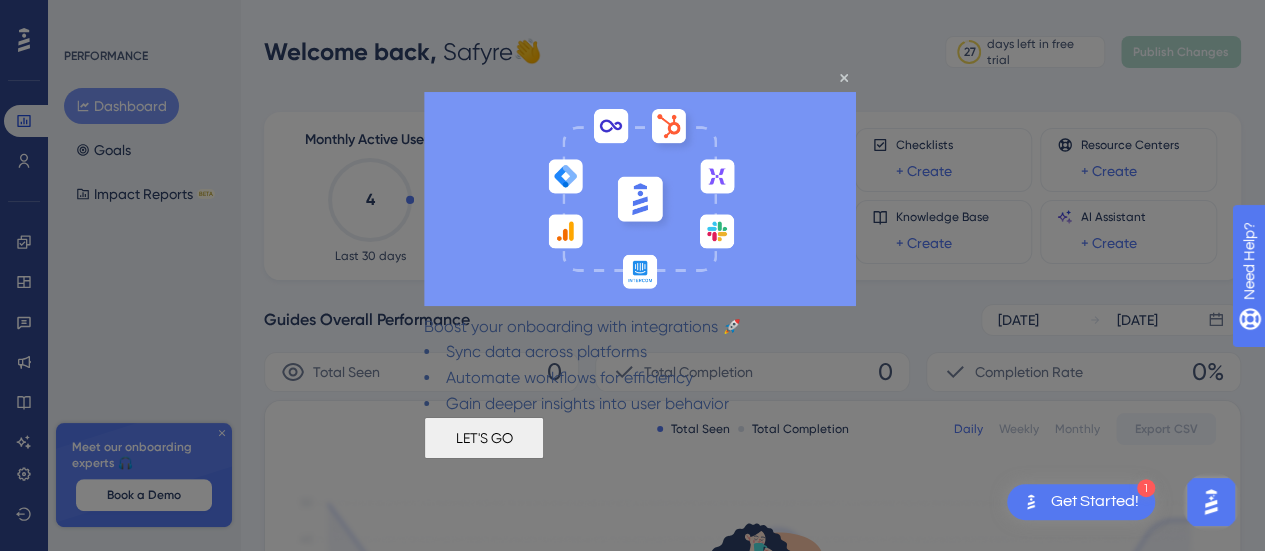 scroll, scrollTop: 0, scrollLeft: 0, axis: both 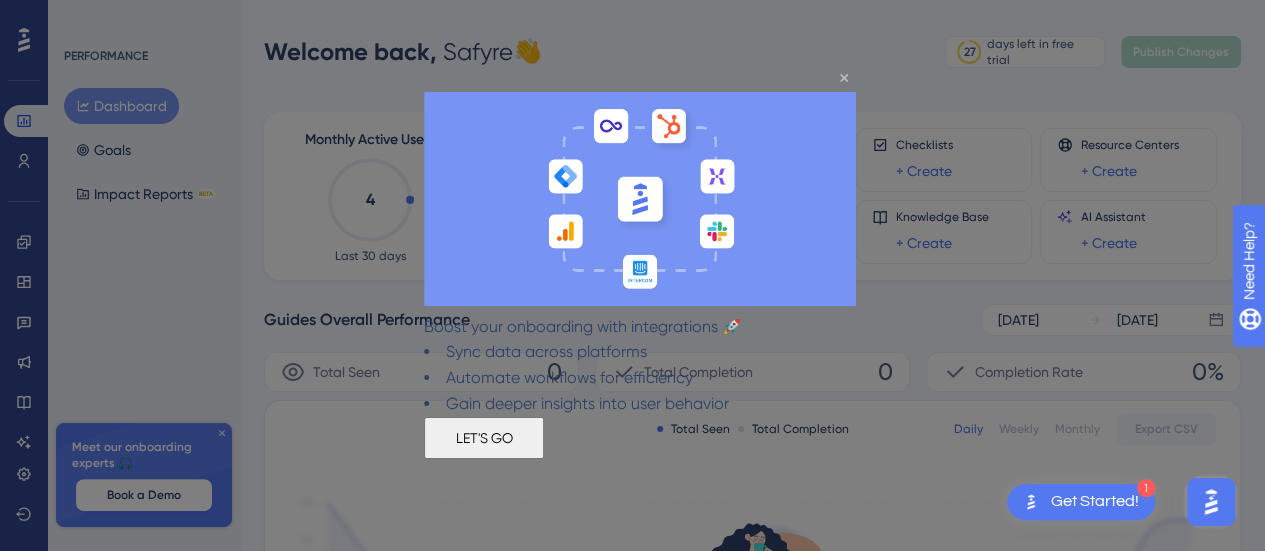 click 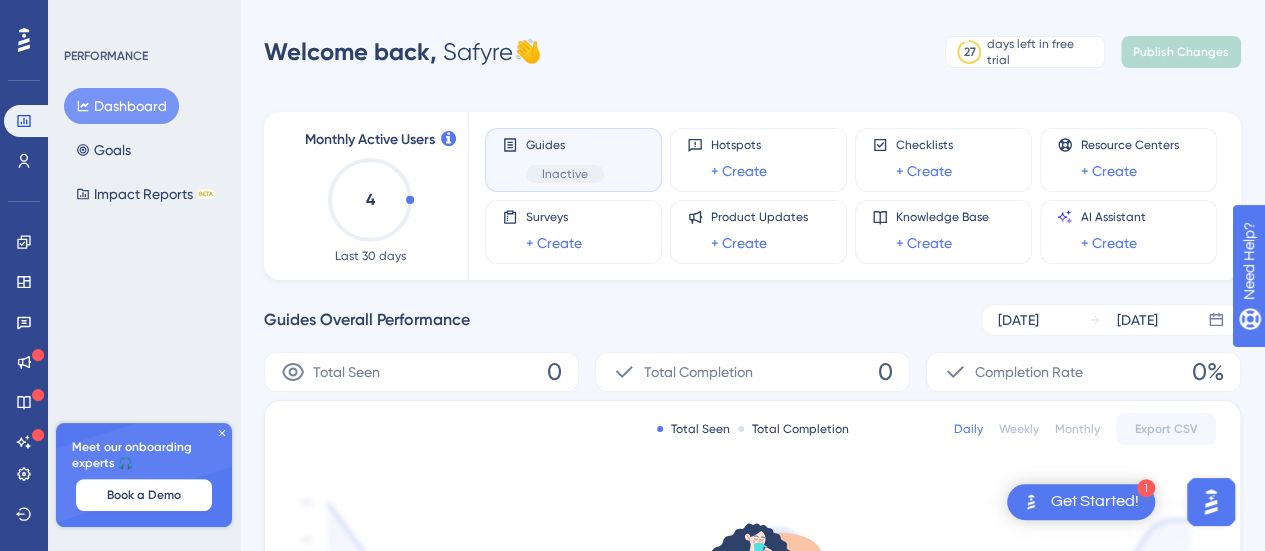 click on "Get Started!" at bounding box center (1095, 502) 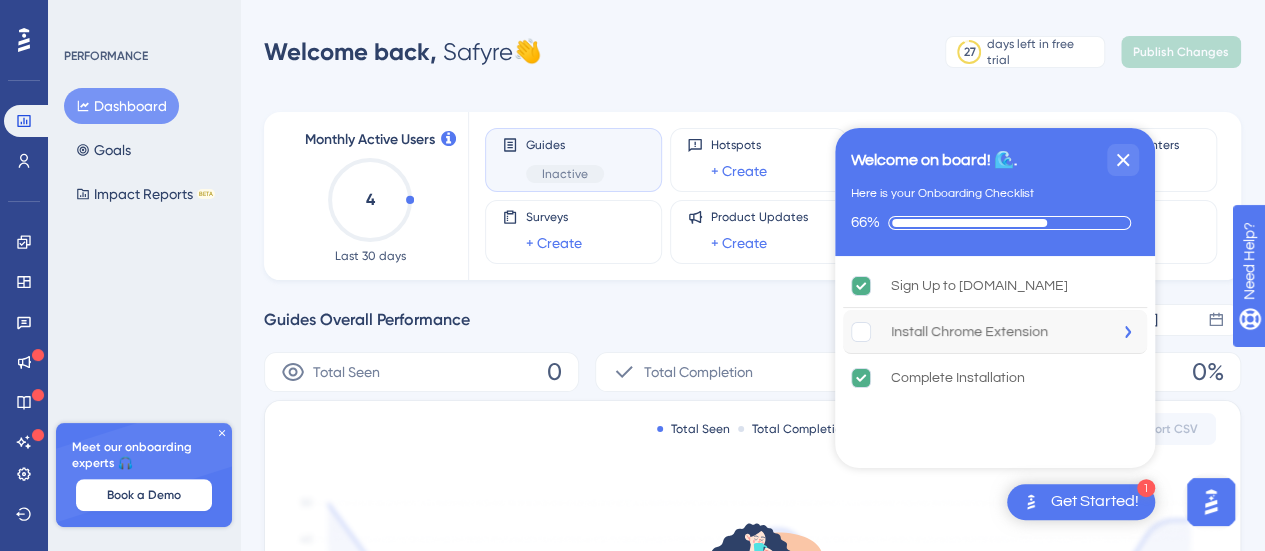 click on "Install Chrome Extension" at bounding box center [969, 332] 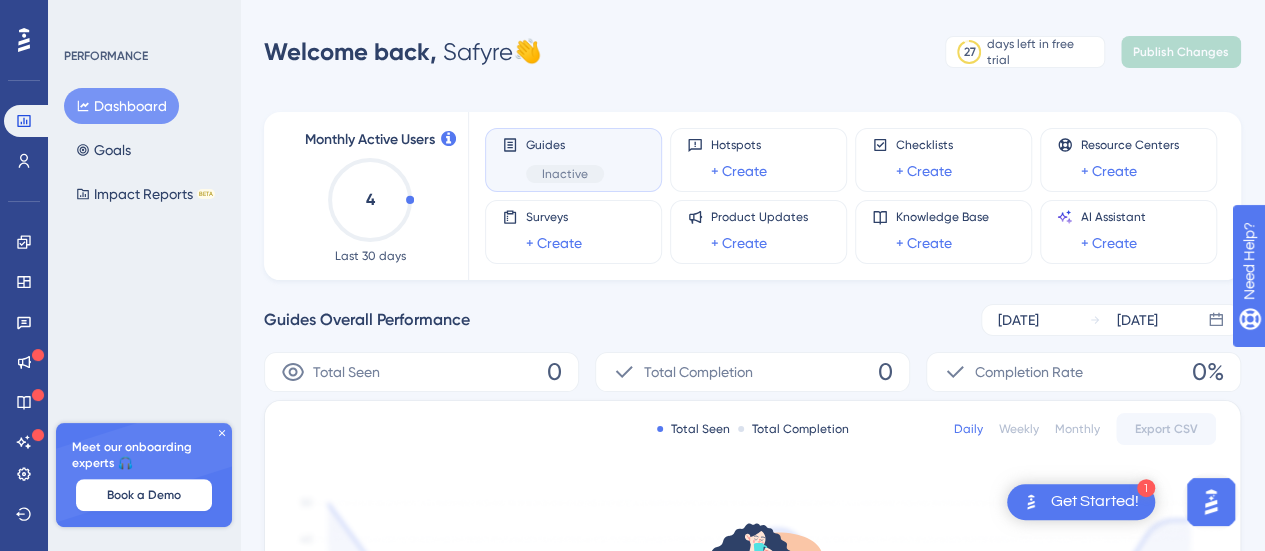click at bounding box center [1211, 502] 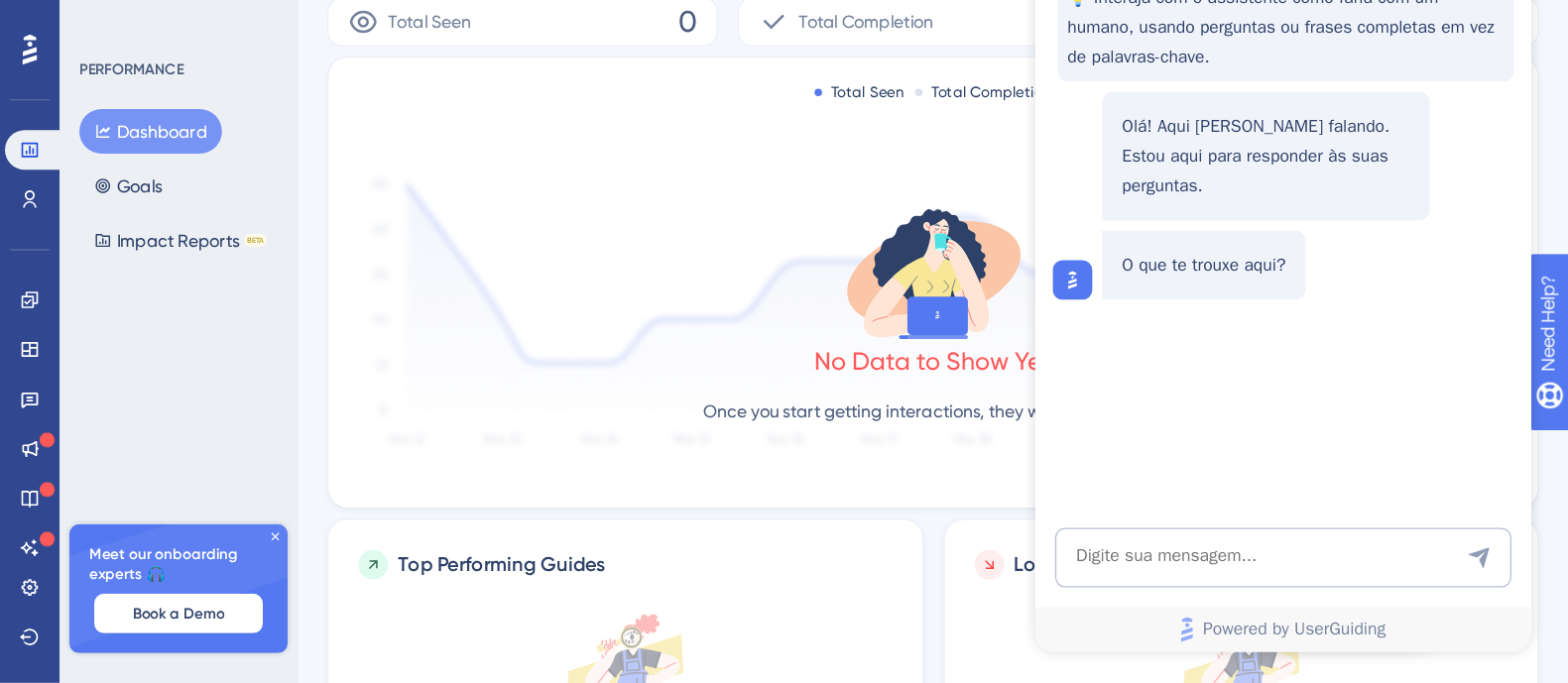 scroll, scrollTop: 0, scrollLeft: 0, axis: both 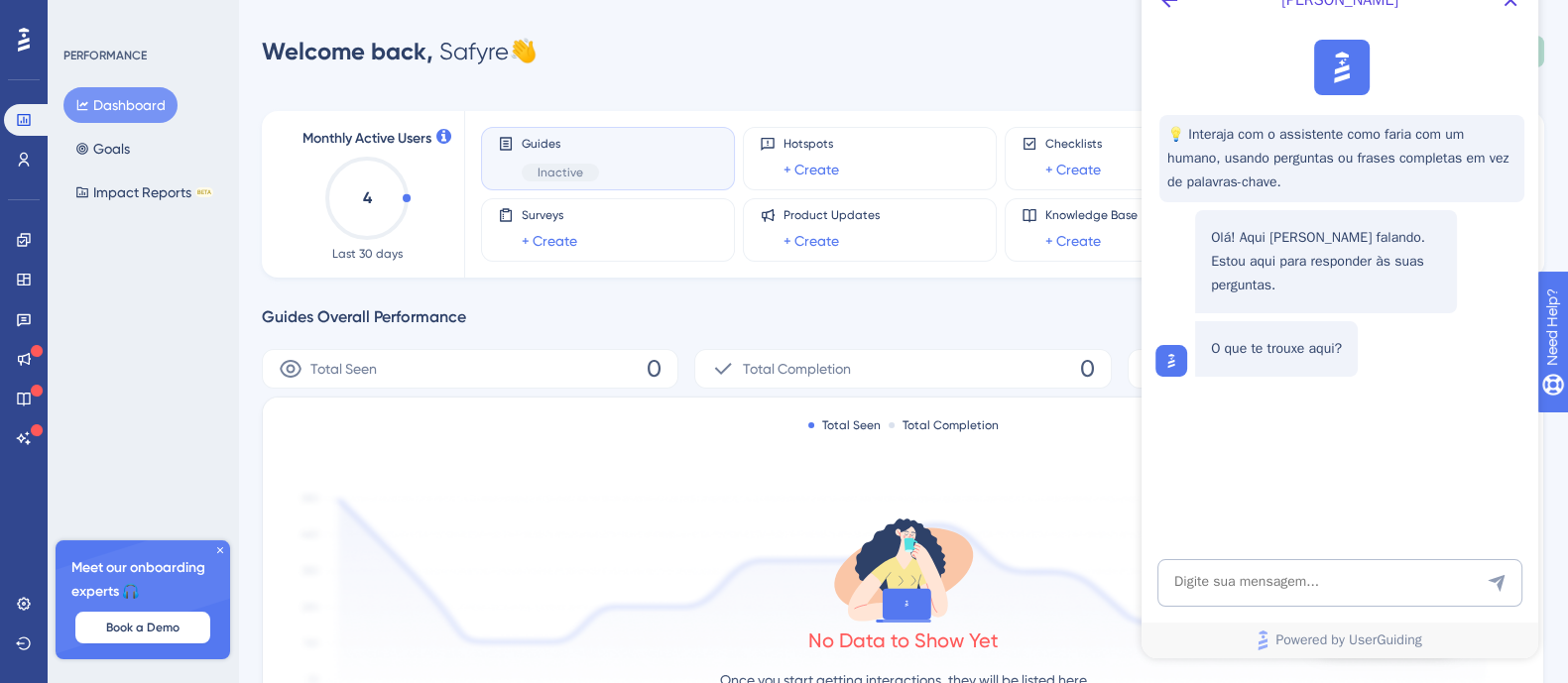drag, startPoint x: 104, startPoint y: 29, endPoint x: 1039, endPoint y: 314, distance: 977.4712 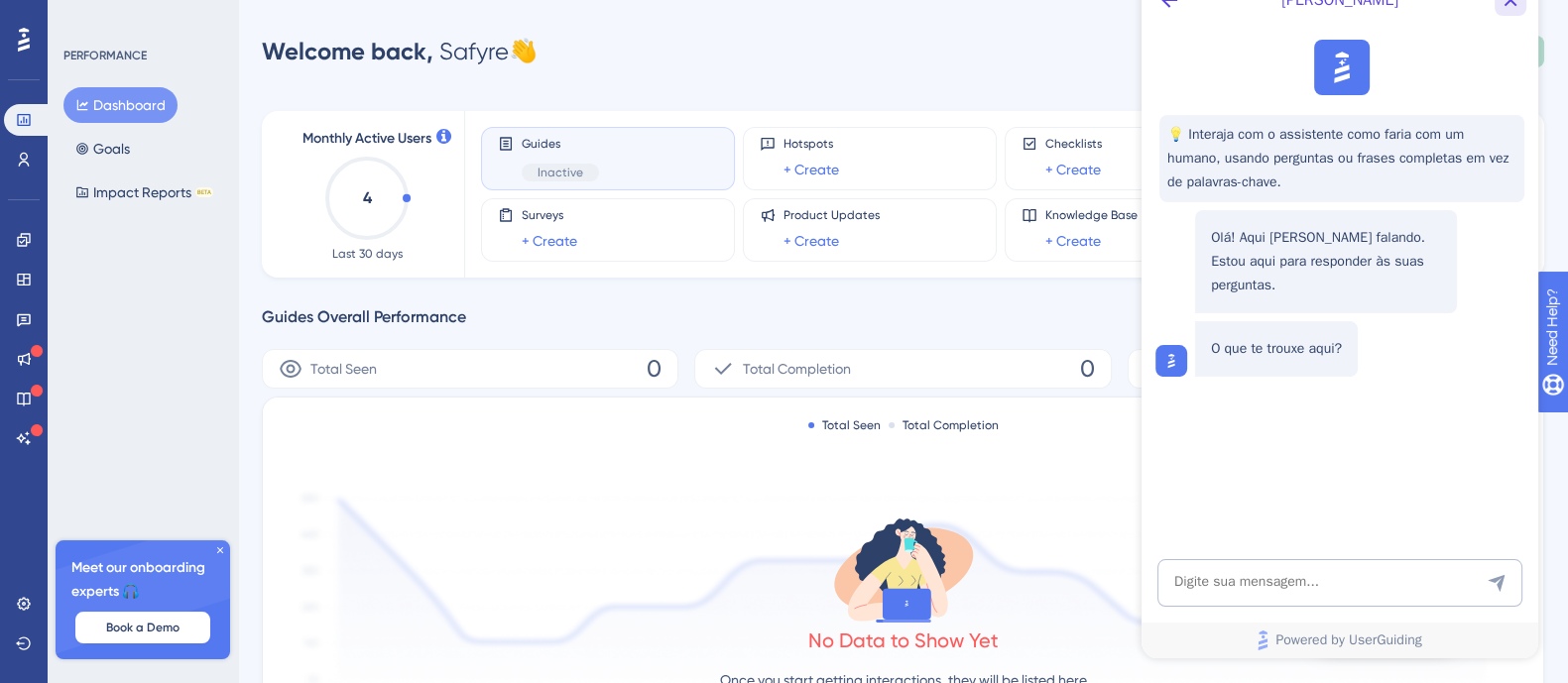 click 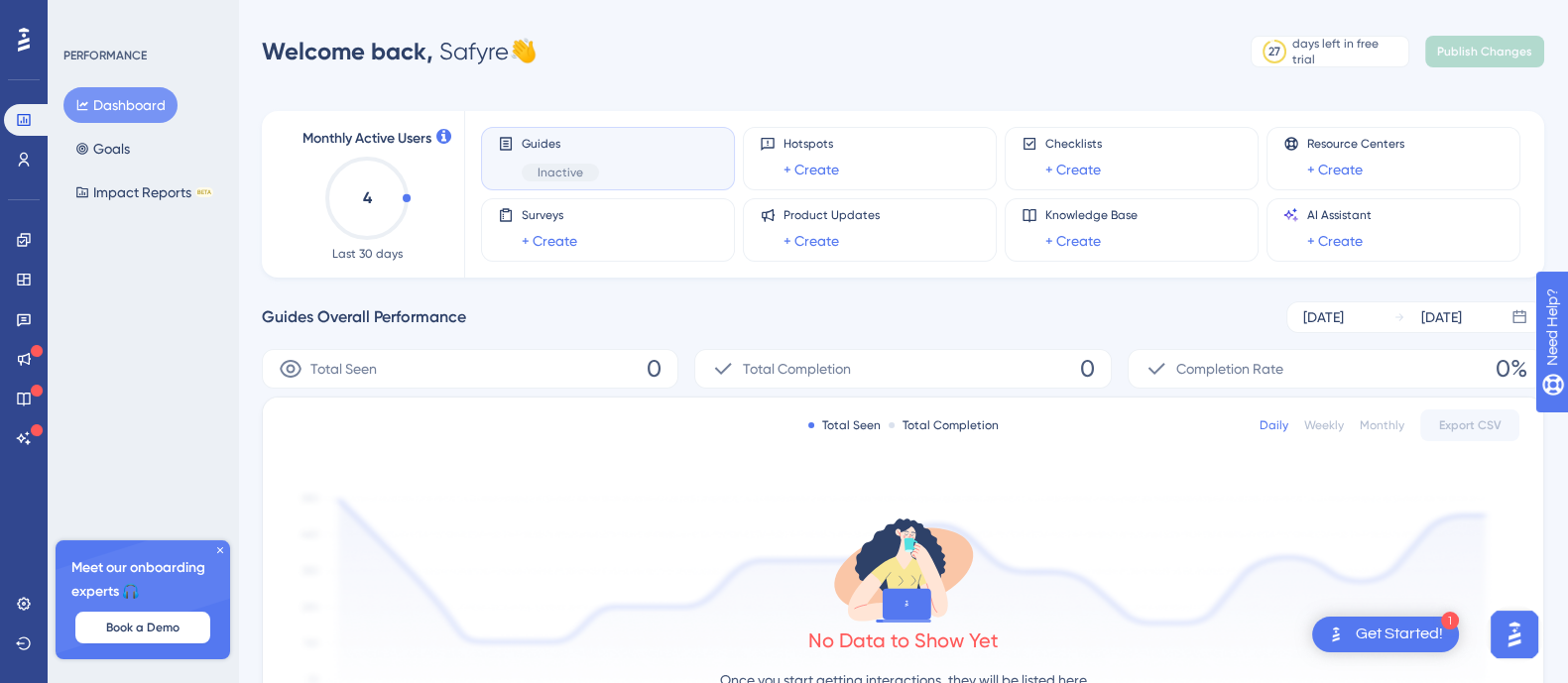scroll, scrollTop: 0, scrollLeft: 0, axis: both 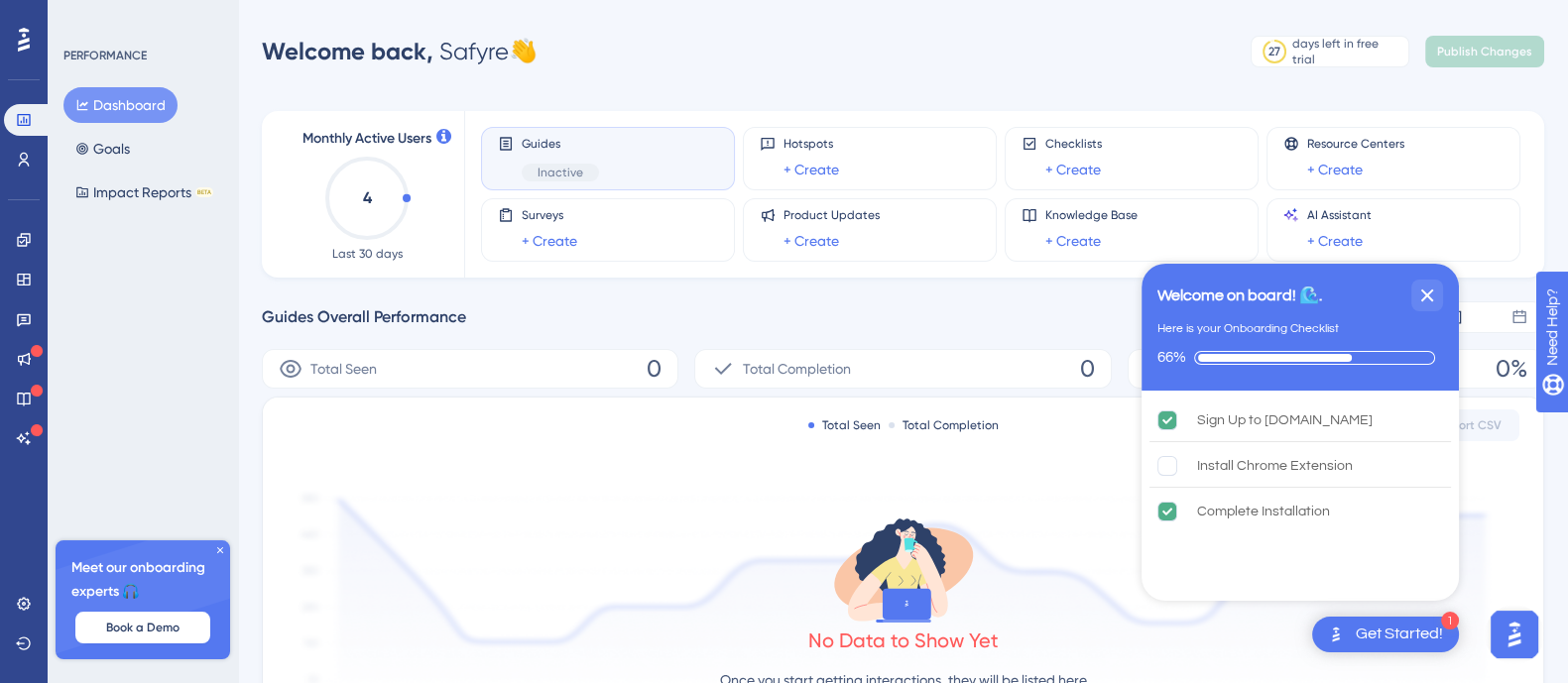 click on "Guides Inactive" at bounding box center [608, 159] 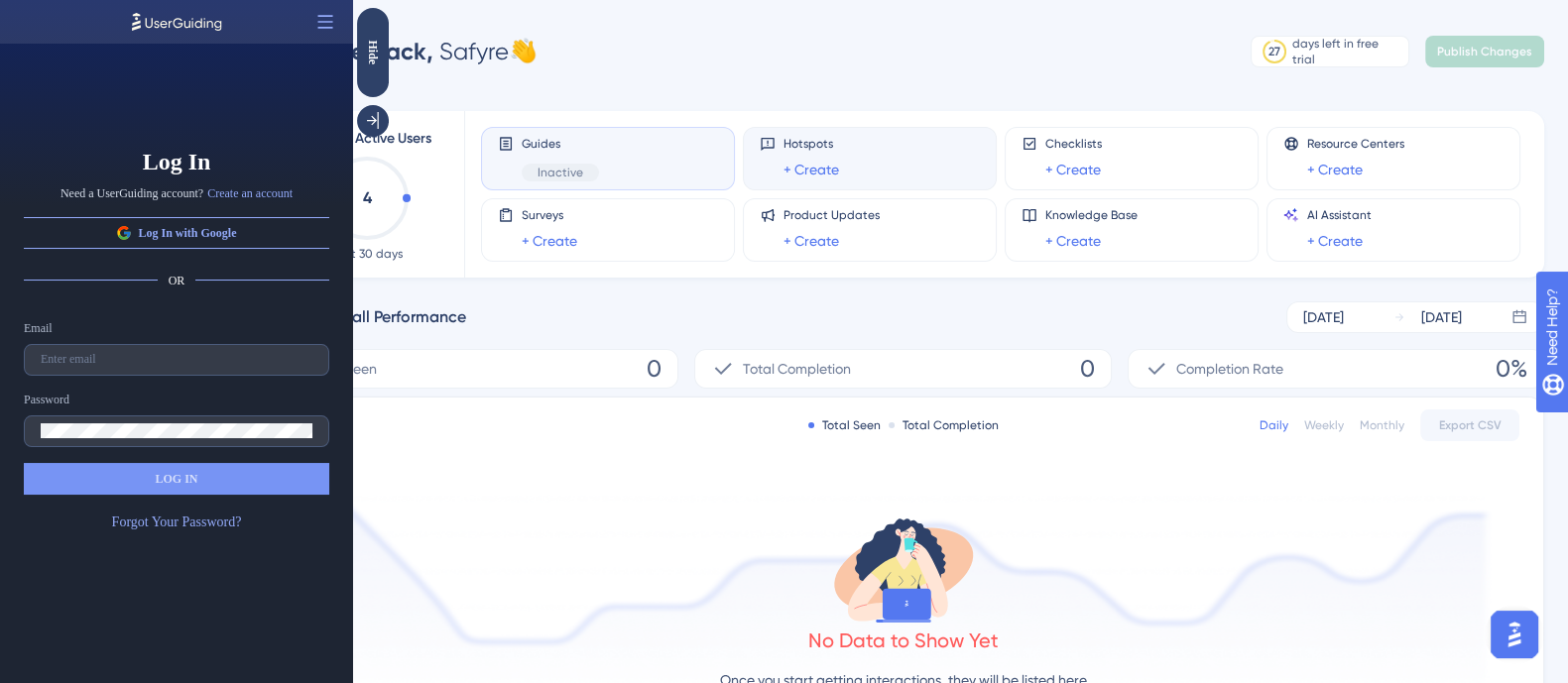 scroll, scrollTop: 0, scrollLeft: 0, axis: both 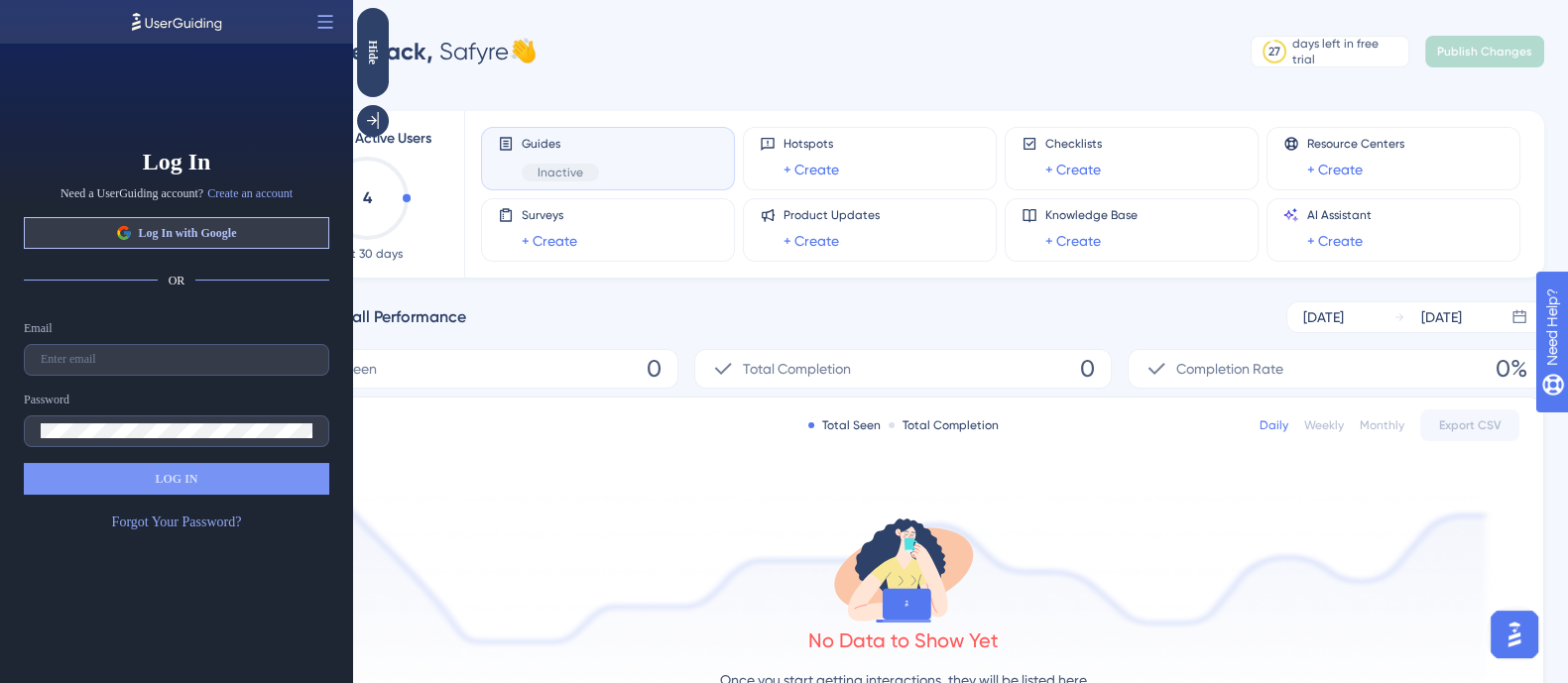 click on "Log In with Google" at bounding box center [186, 233] 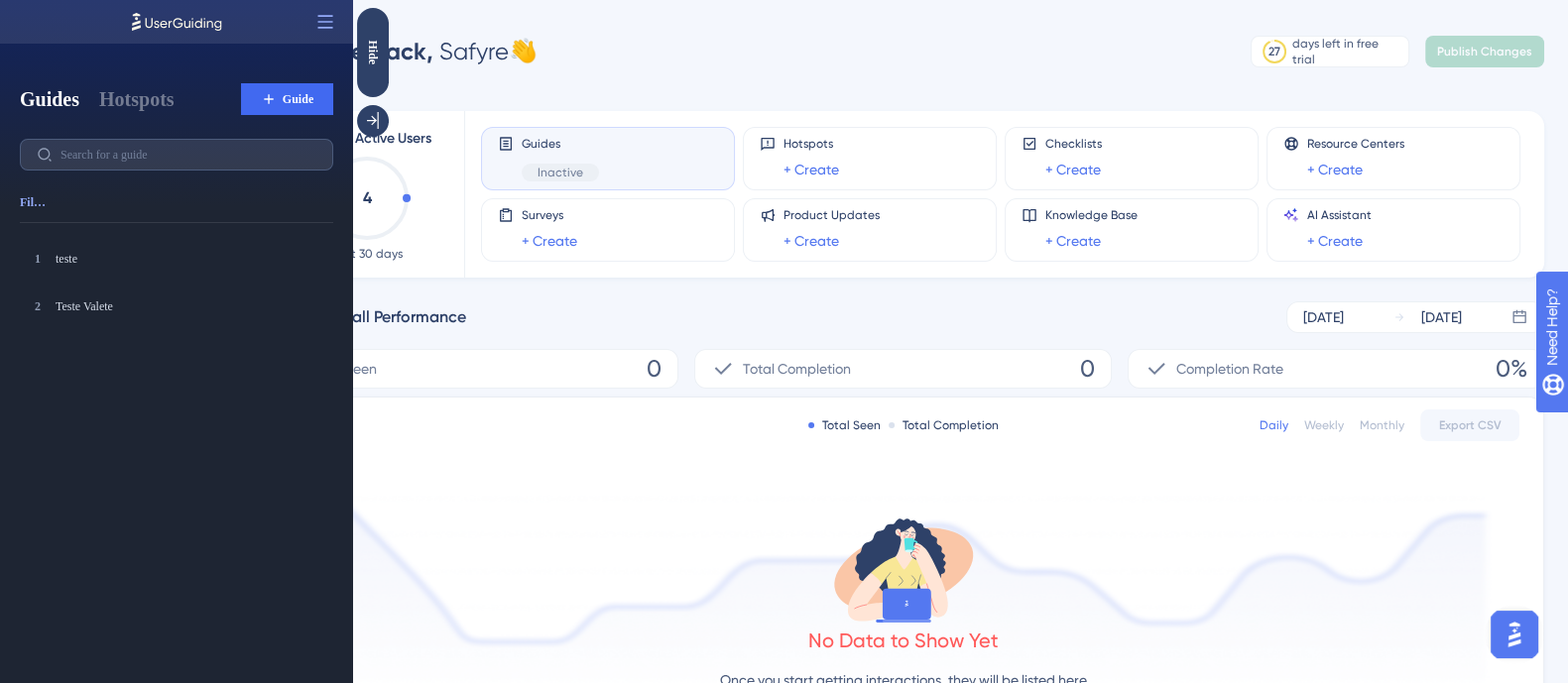 scroll, scrollTop: 0, scrollLeft: 0, axis: both 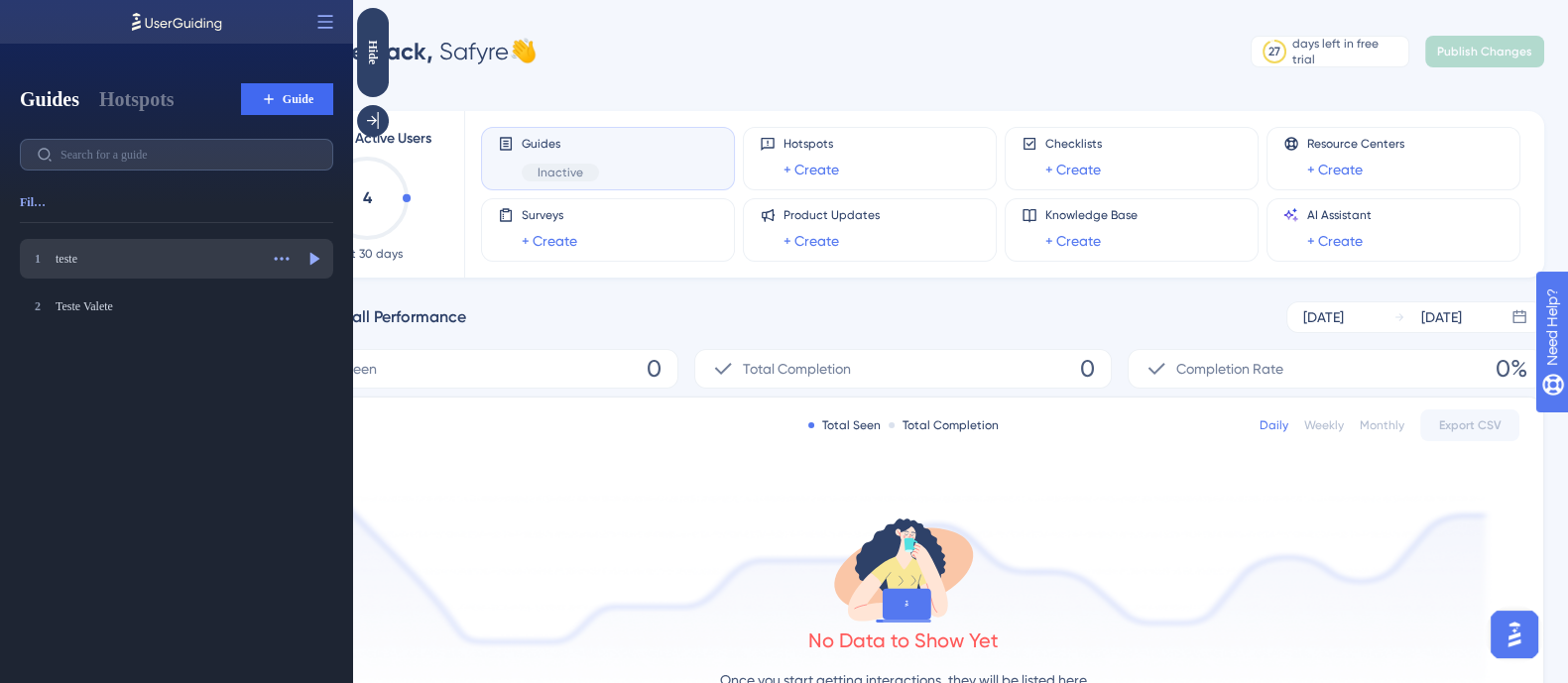 click on "1 teste teste Actions Preview" at bounding box center [177, 259] 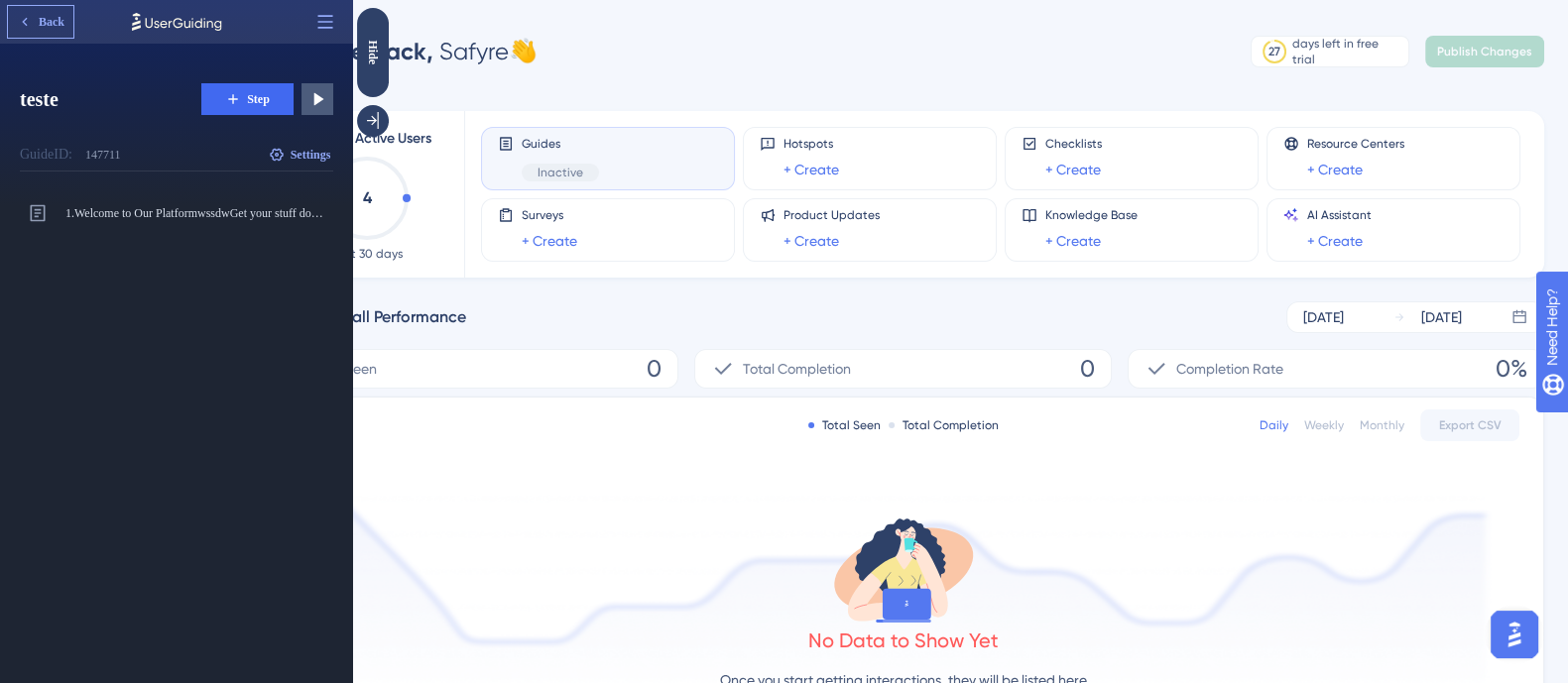 click on "Back" at bounding box center [41, 22] 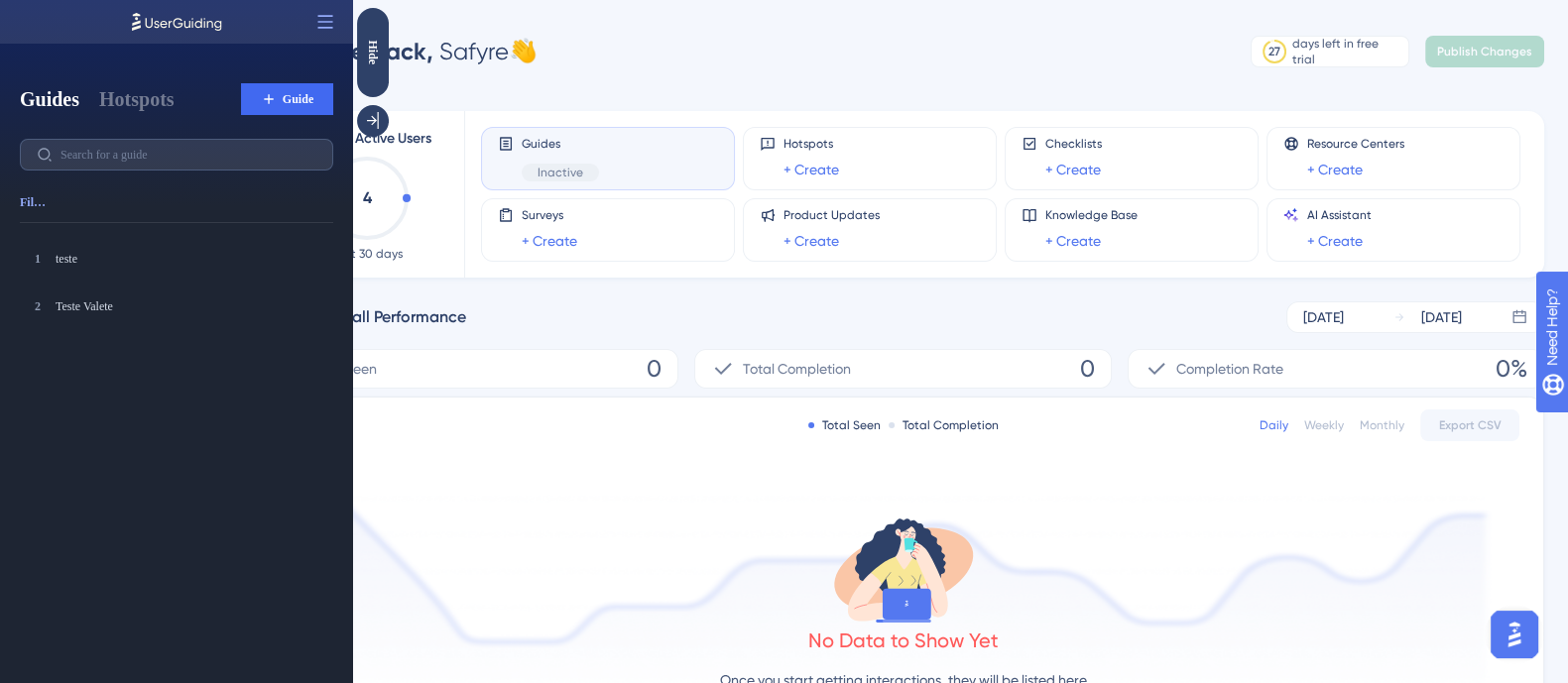 click on "Guides Hotspots Guide Filter" at bounding box center [177, 153] 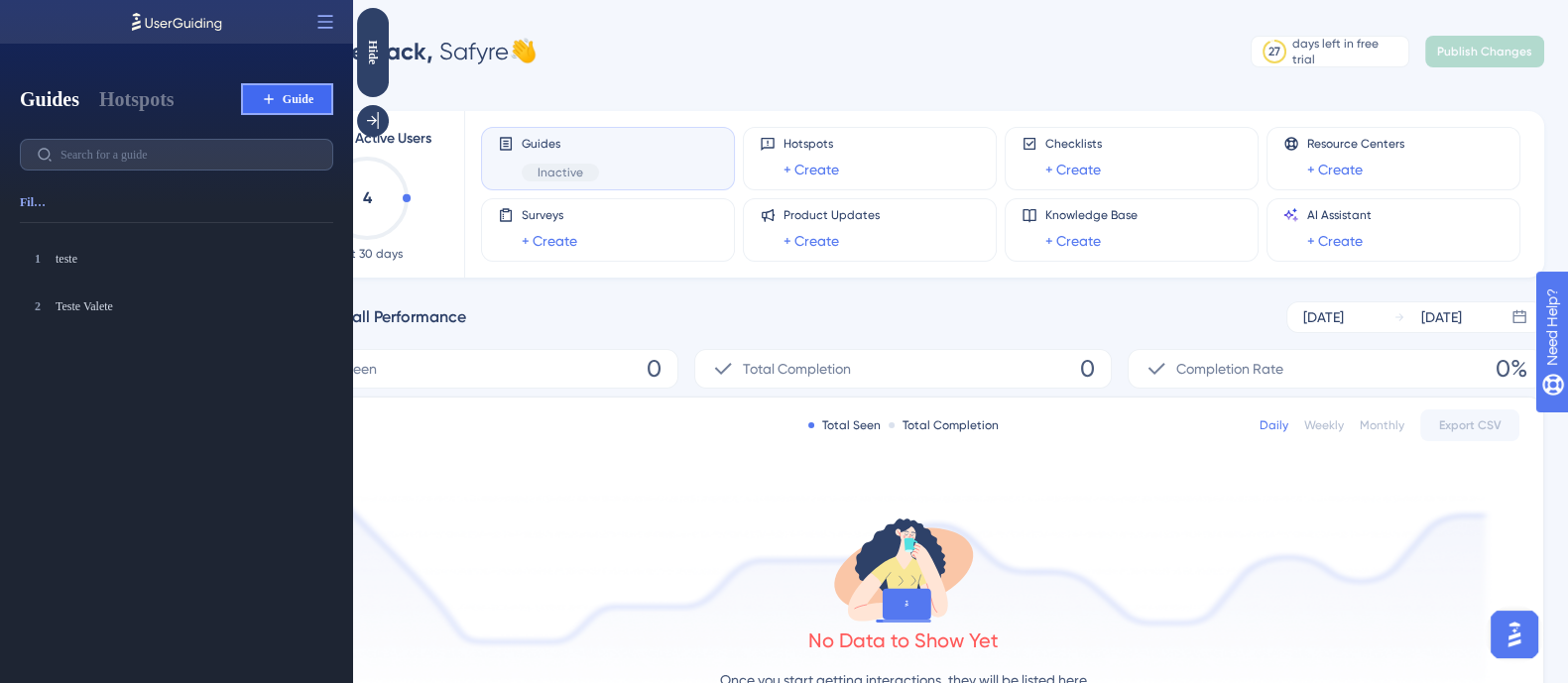 click on "Guide" at bounding box center (298, 99) 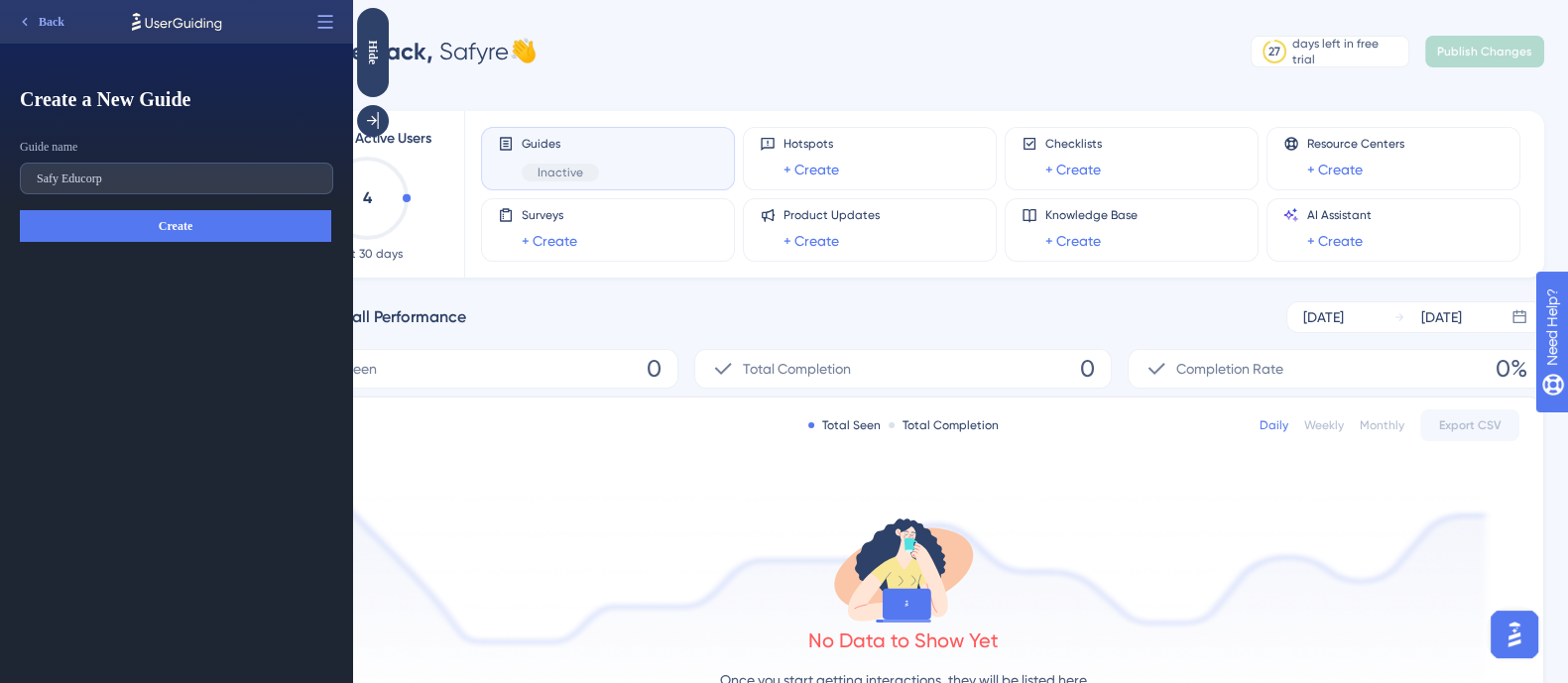 type on "Safy Educorp" 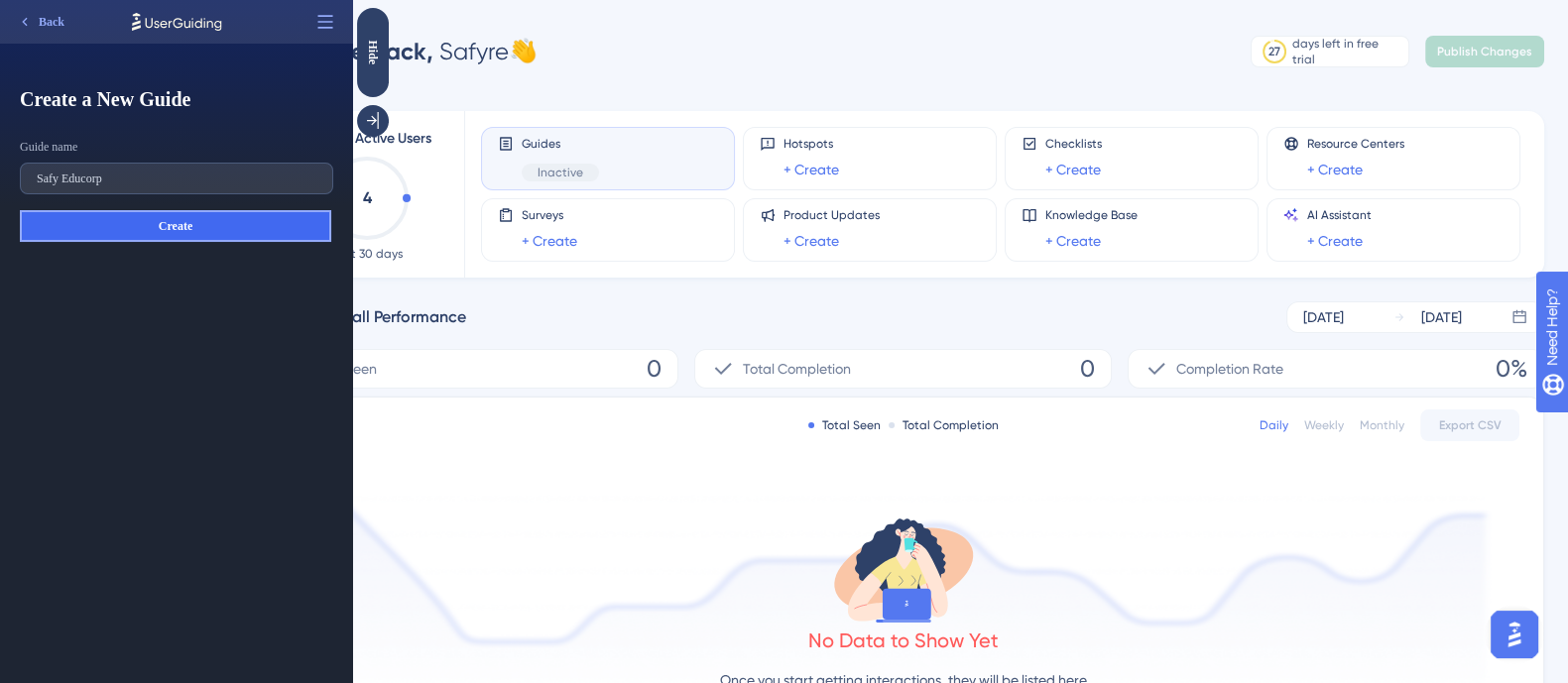 click on "Create" at bounding box center (176, 226) 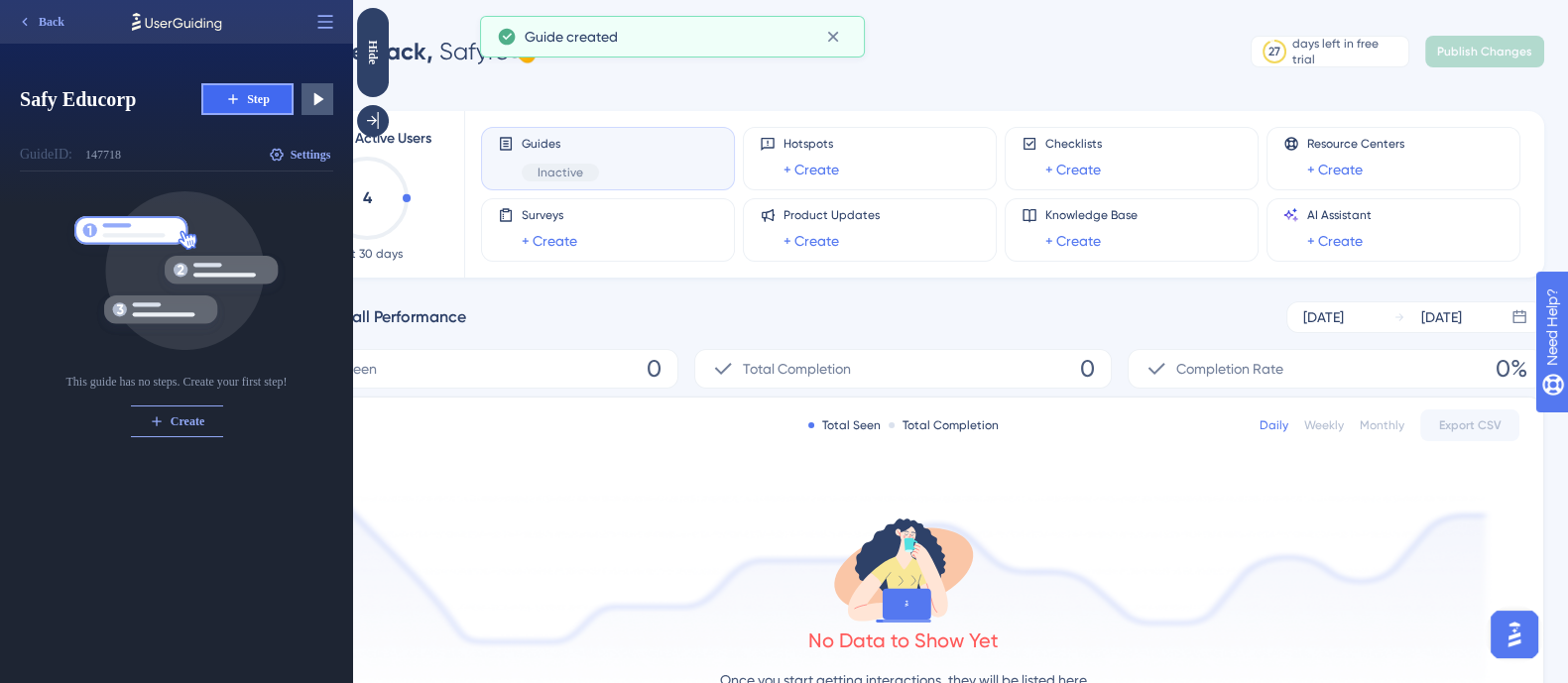 click on "Step" at bounding box center [247, 99] 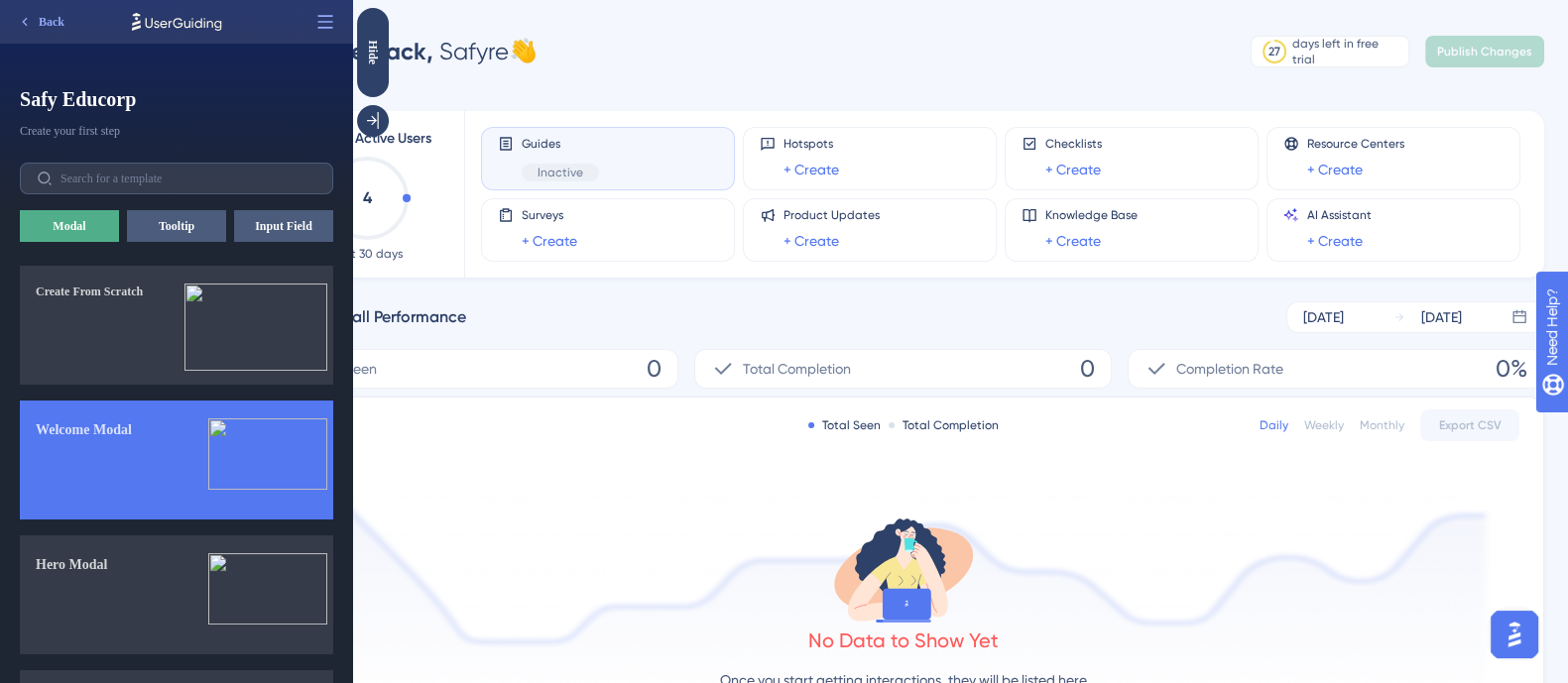 scroll, scrollTop: 0, scrollLeft: 0, axis: both 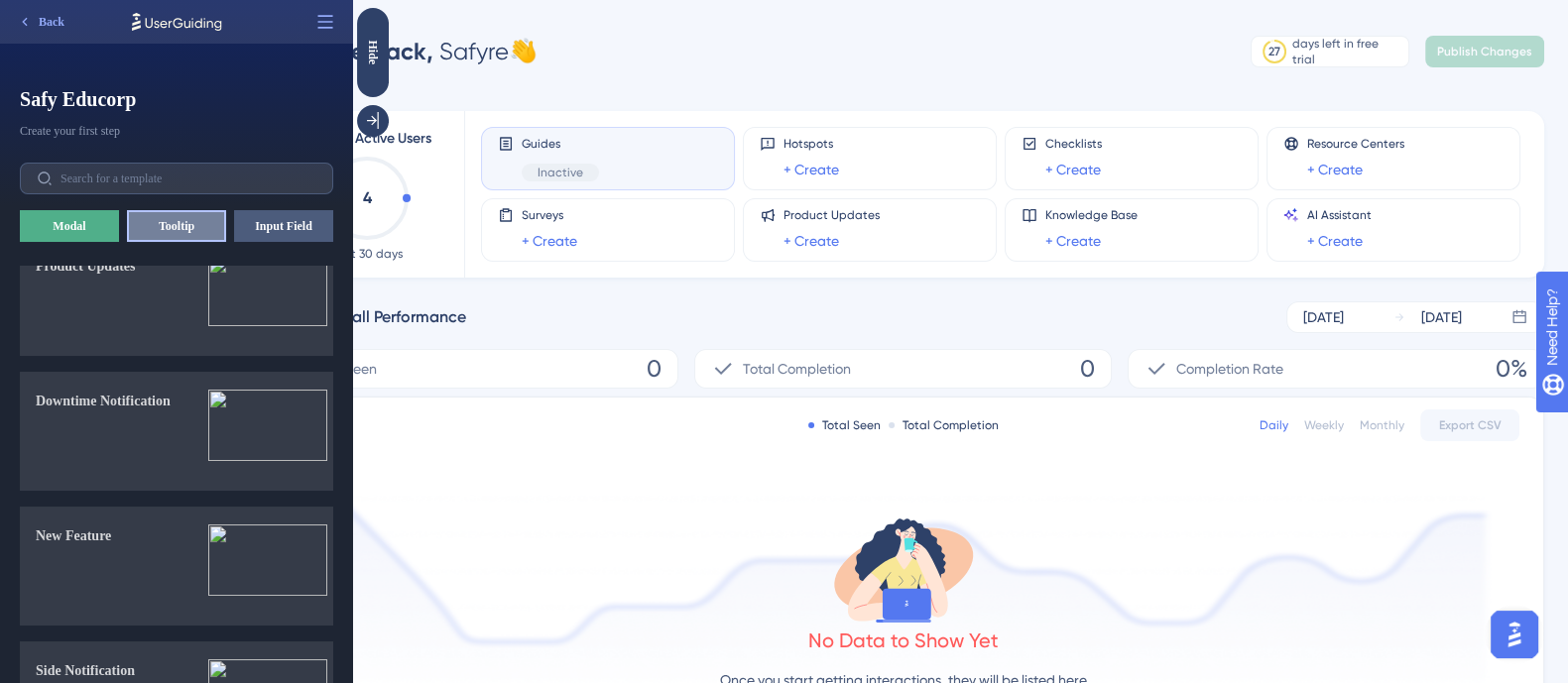 click on "Tooltip" at bounding box center [177, 226] 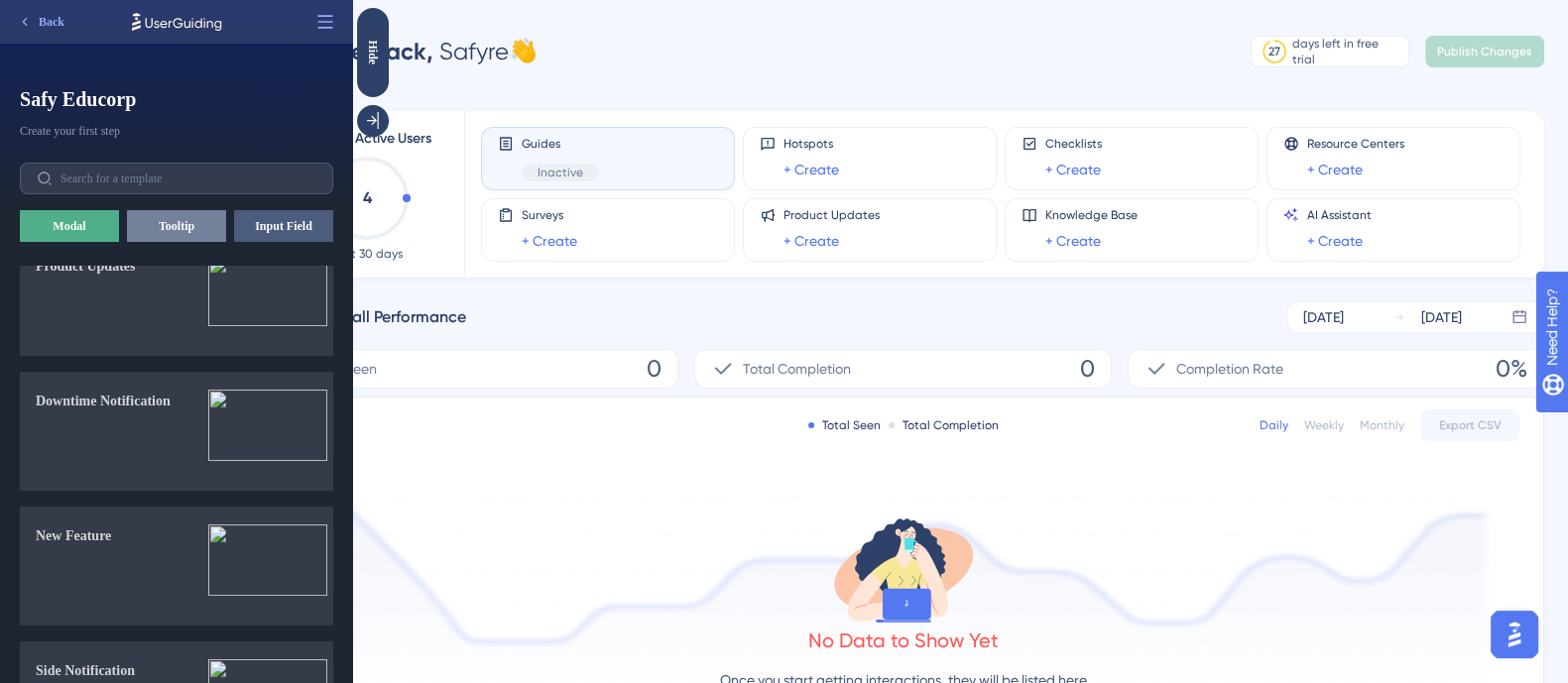 scroll, scrollTop: 122, scrollLeft: 0, axis: vertical 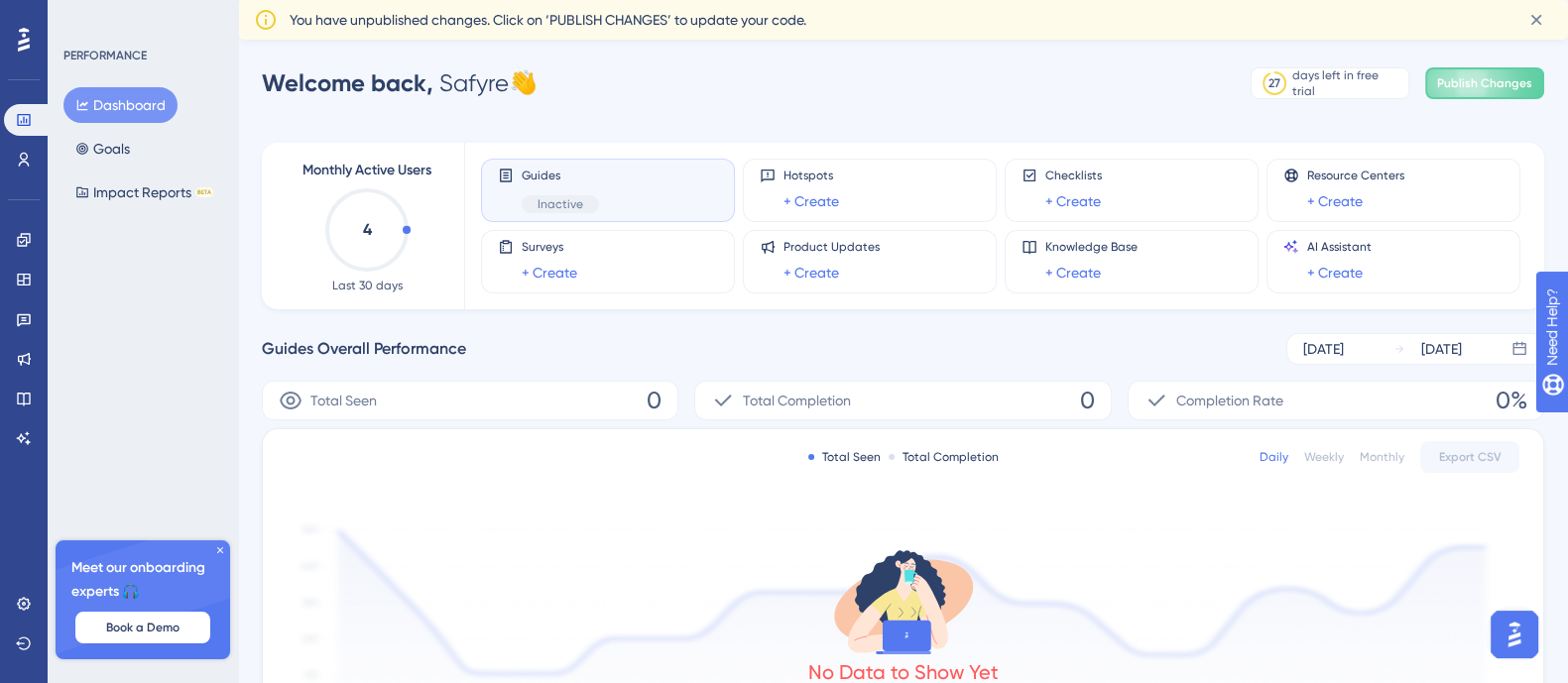 click at bounding box center [24, 40] 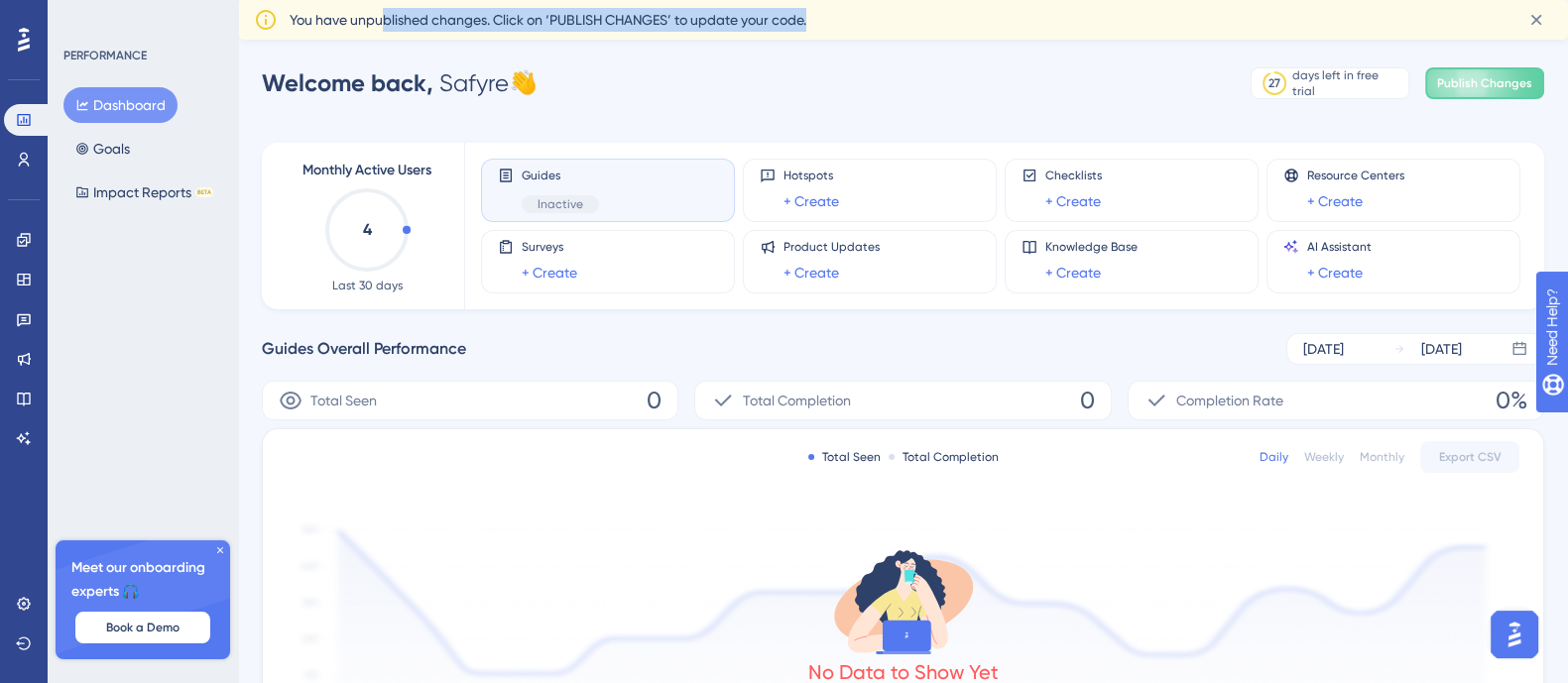 drag, startPoint x: 387, startPoint y: 18, endPoint x: 1213, endPoint y: 27, distance: 826.04903 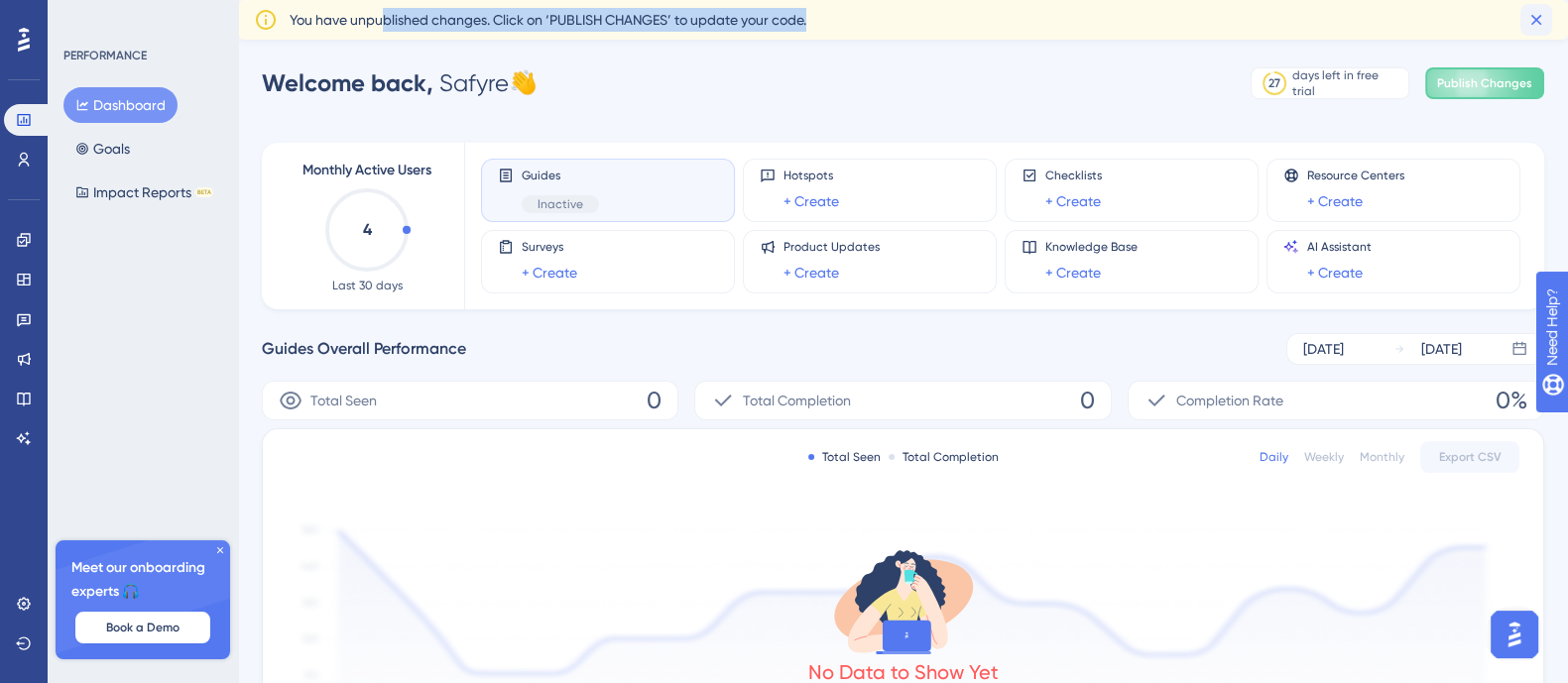 click 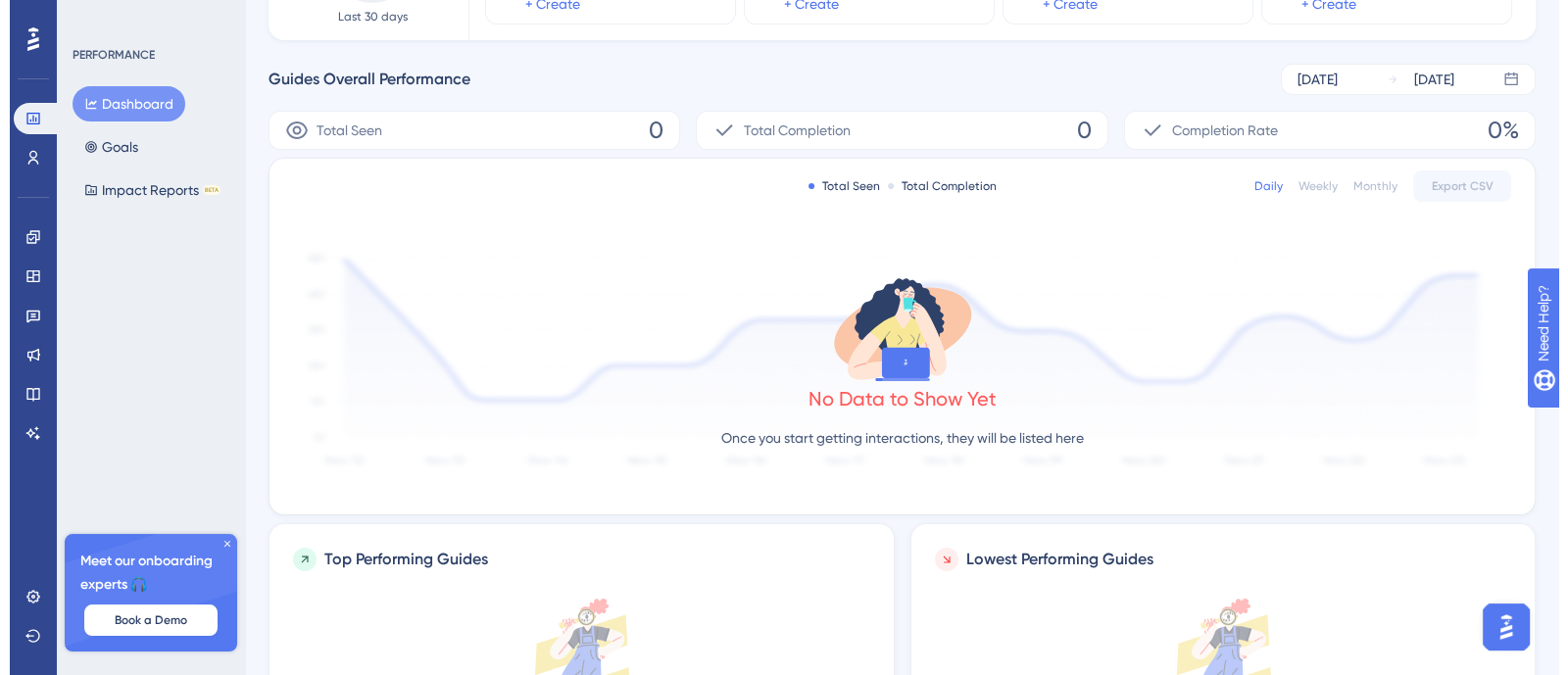 scroll, scrollTop: 0, scrollLeft: 0, axis: both 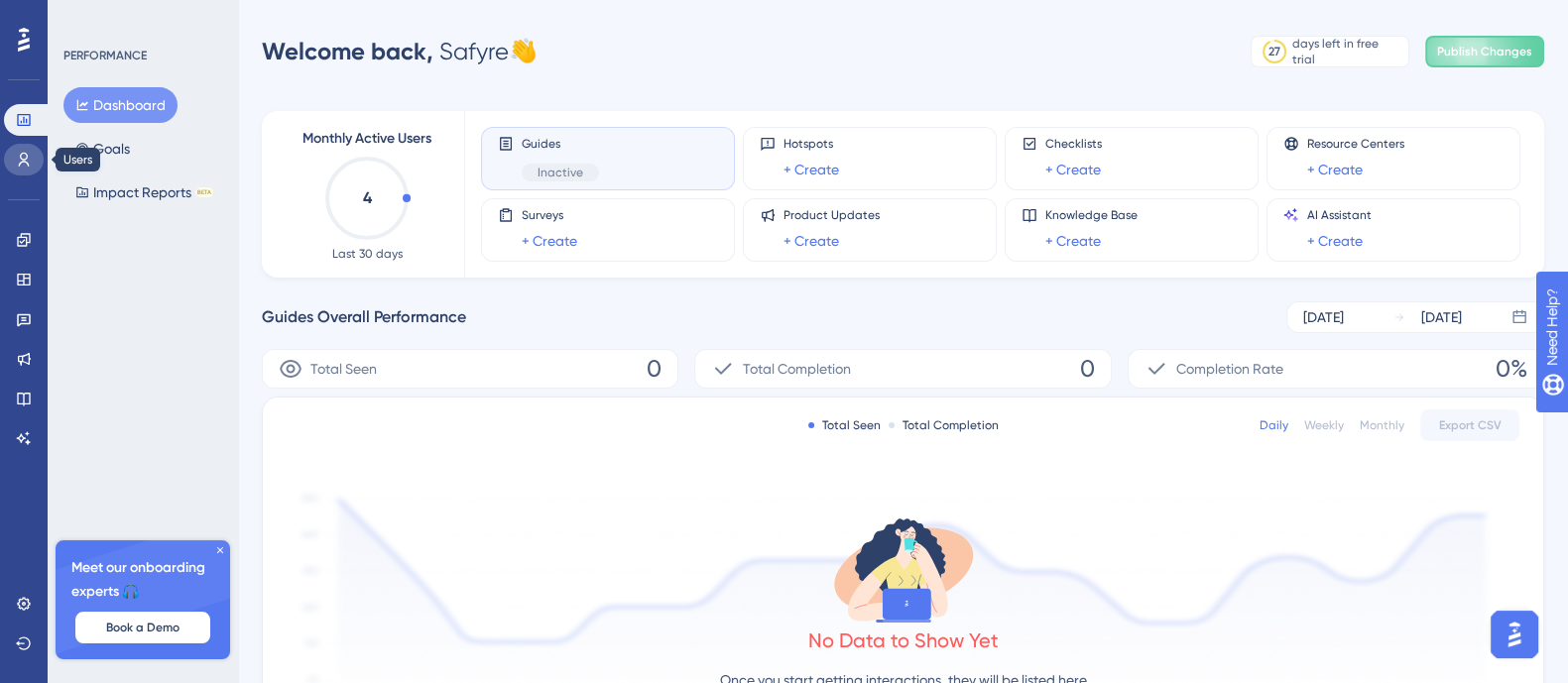 click 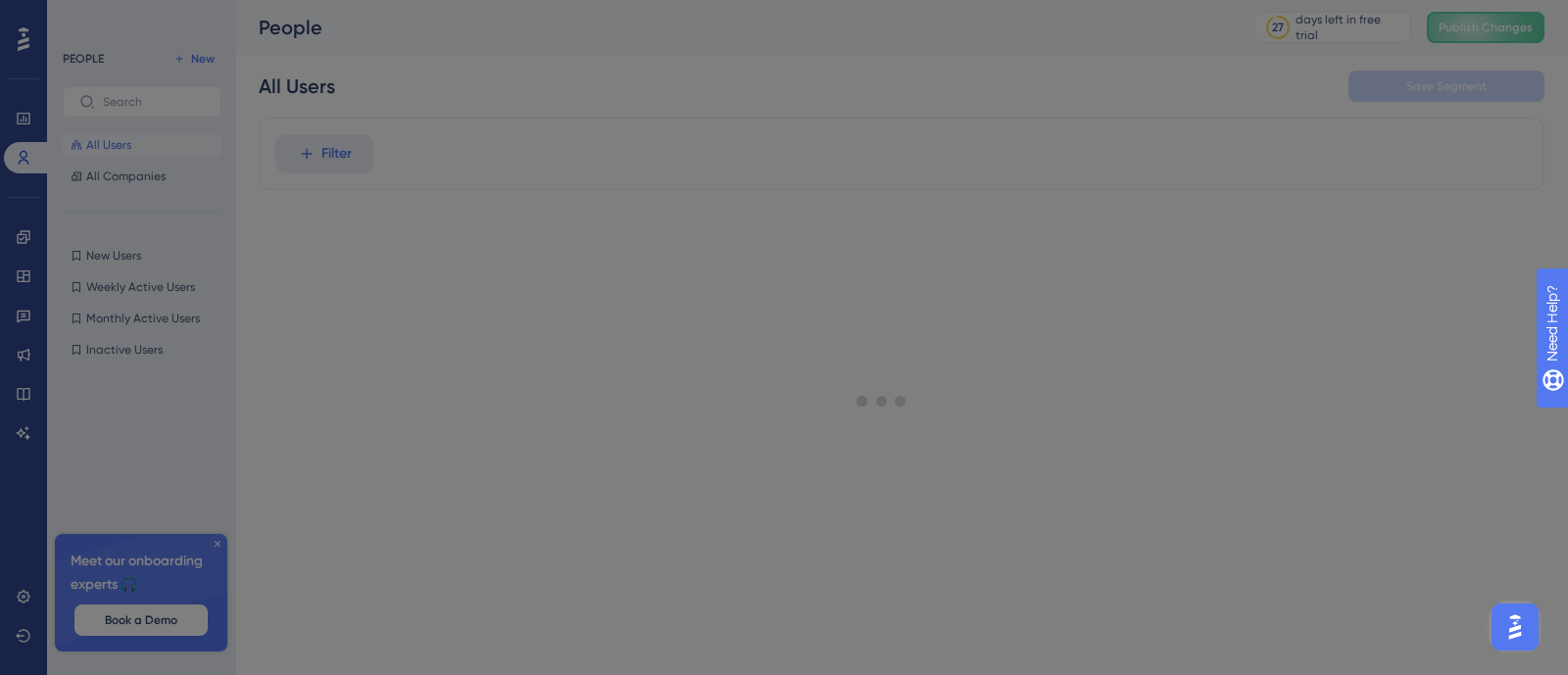 click on "Welcome to your Users page  🥳 You can dive deeper into what users are doing in your product, and create segments from these insights.  Let's create one together!  START" at bounding box center (784, 337) 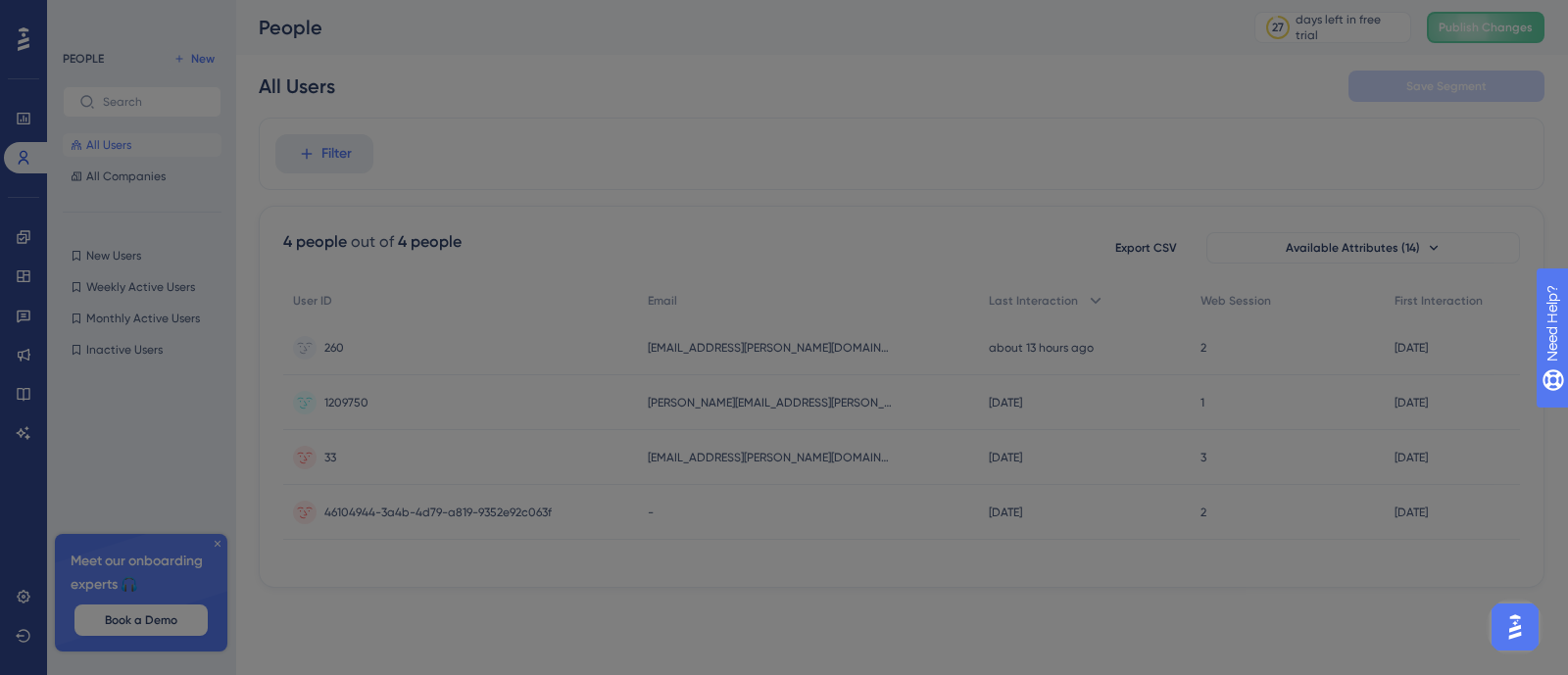 scroll, scrollTop: 0, scrollLeft: 0, axis: both 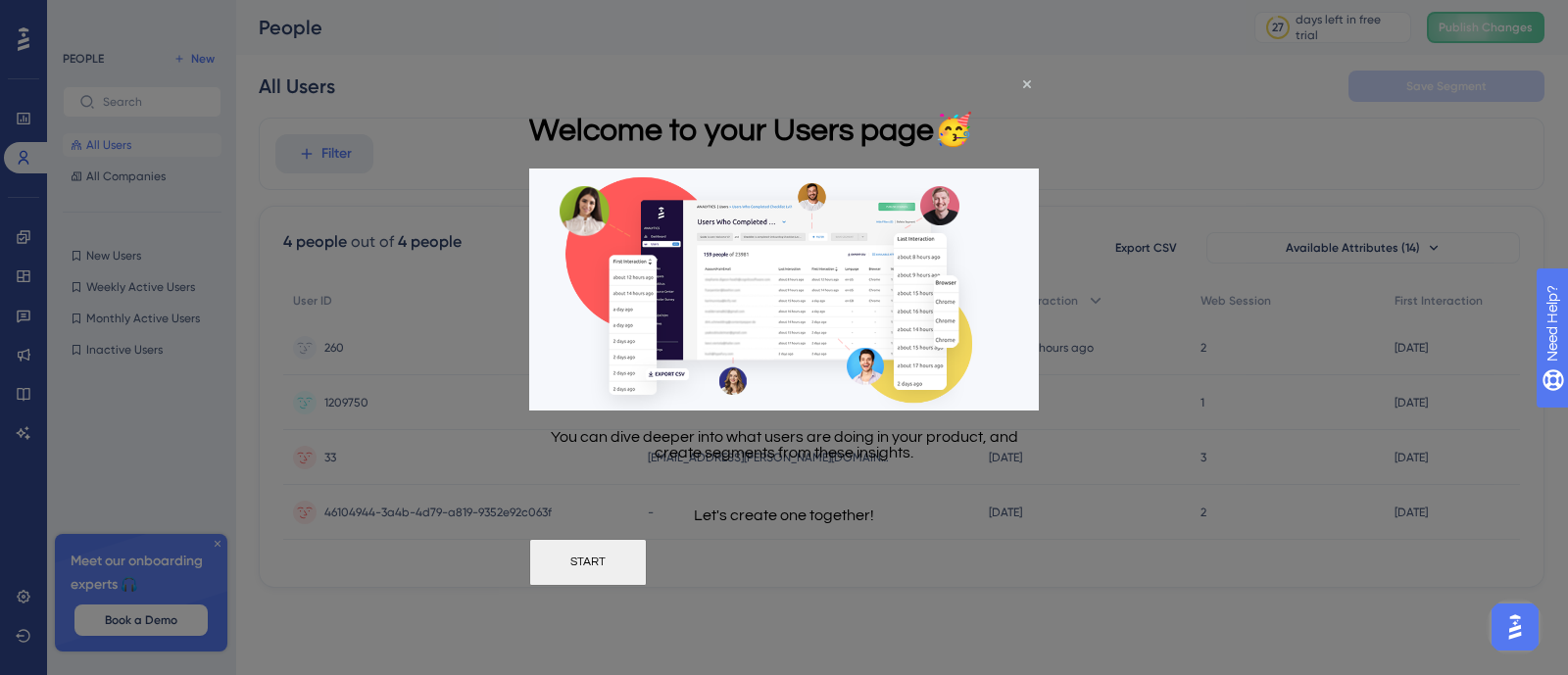click on "START" at bounding box center (588, 561) 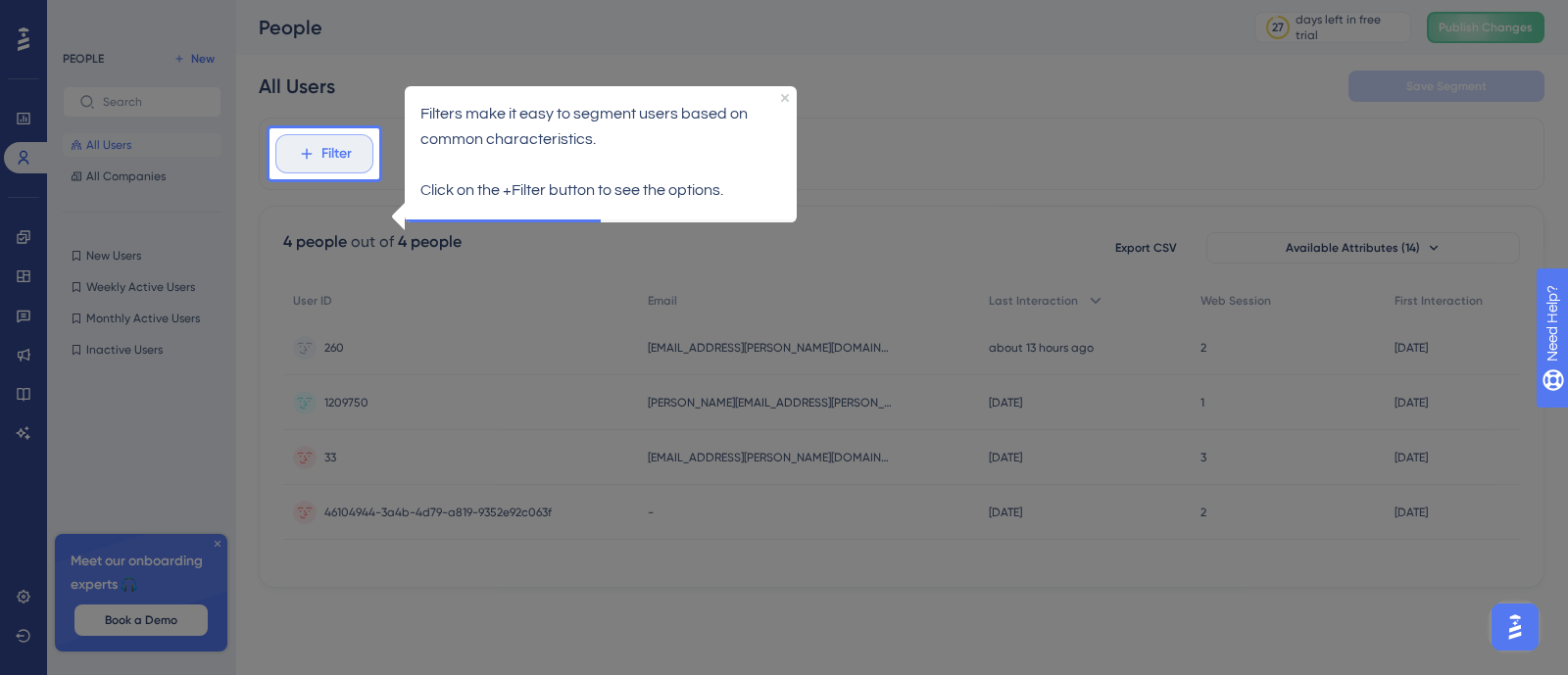 click on "Filter" at bounding box center [324, 154] 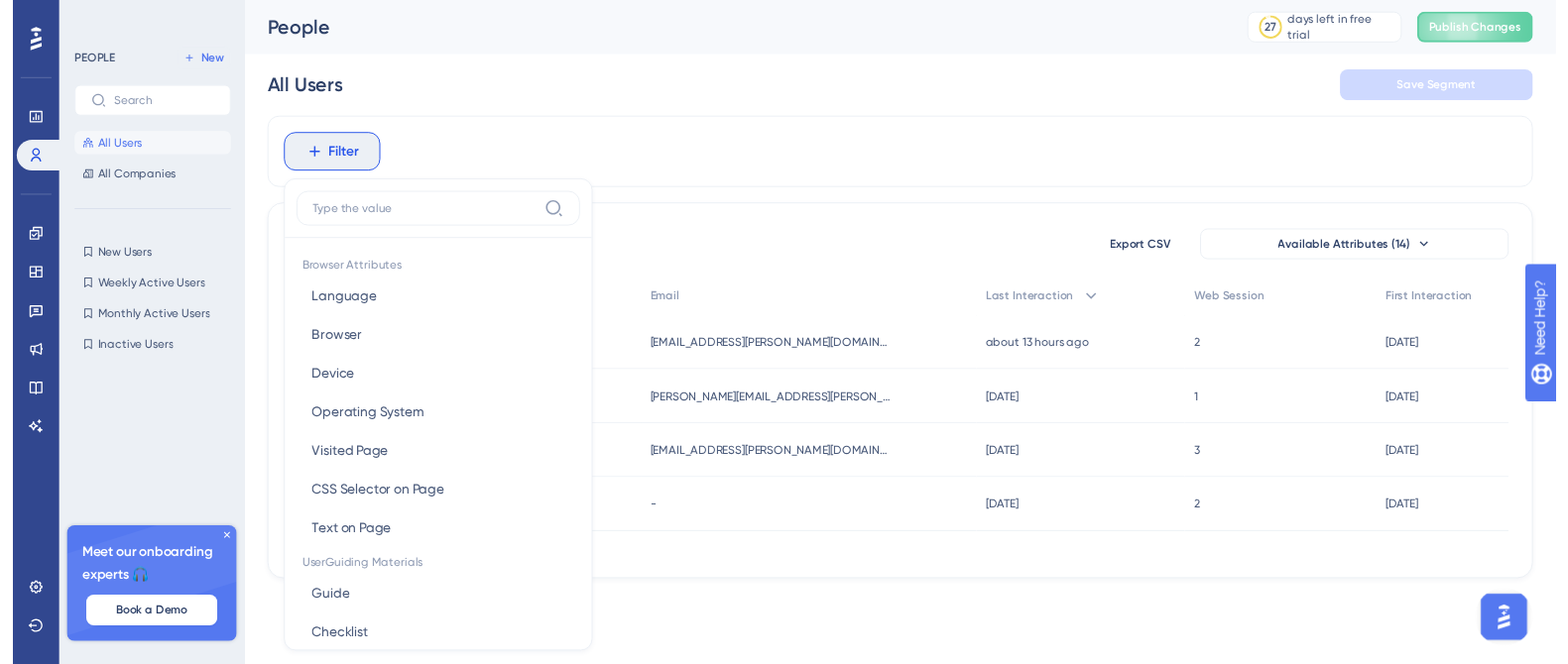 scroll, scrollTop: 94, scrollLeft: 0, axis: vertical 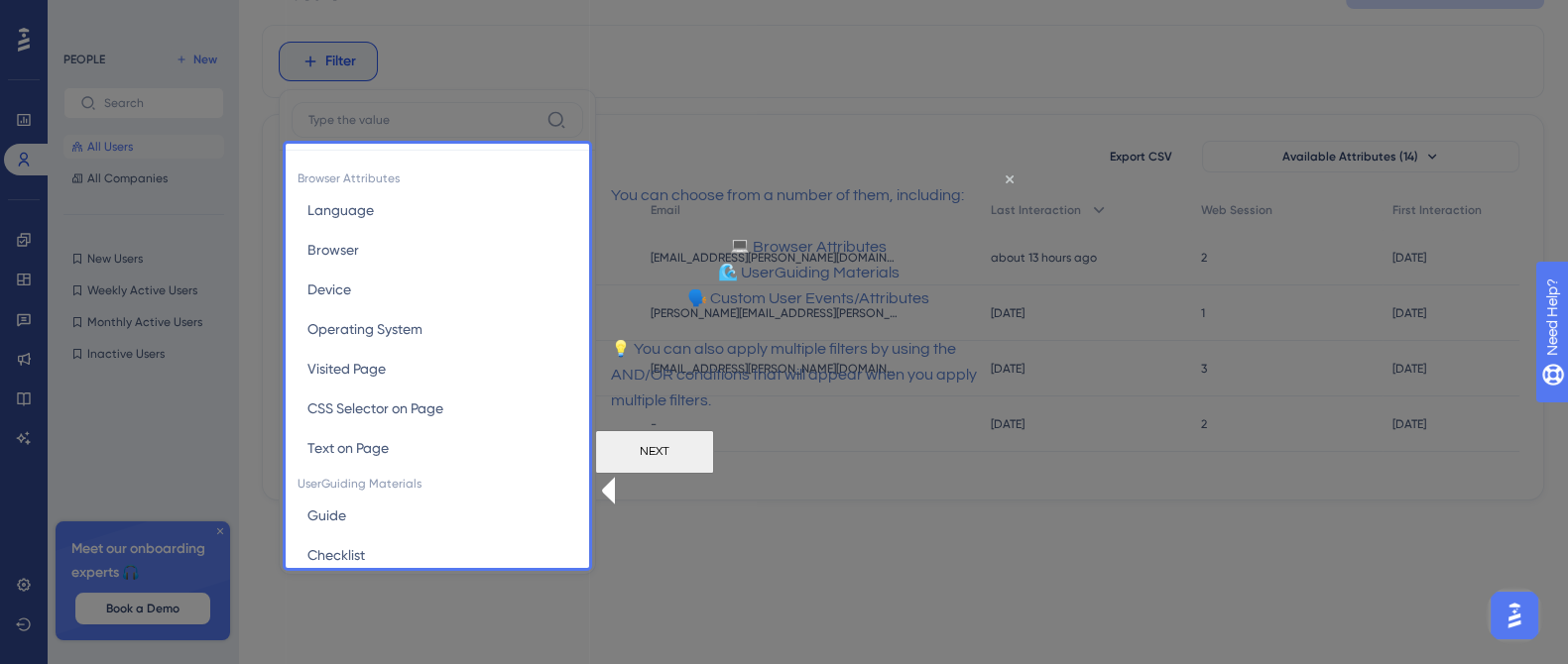 click on "NEXT" at bounding box center (655, 452) 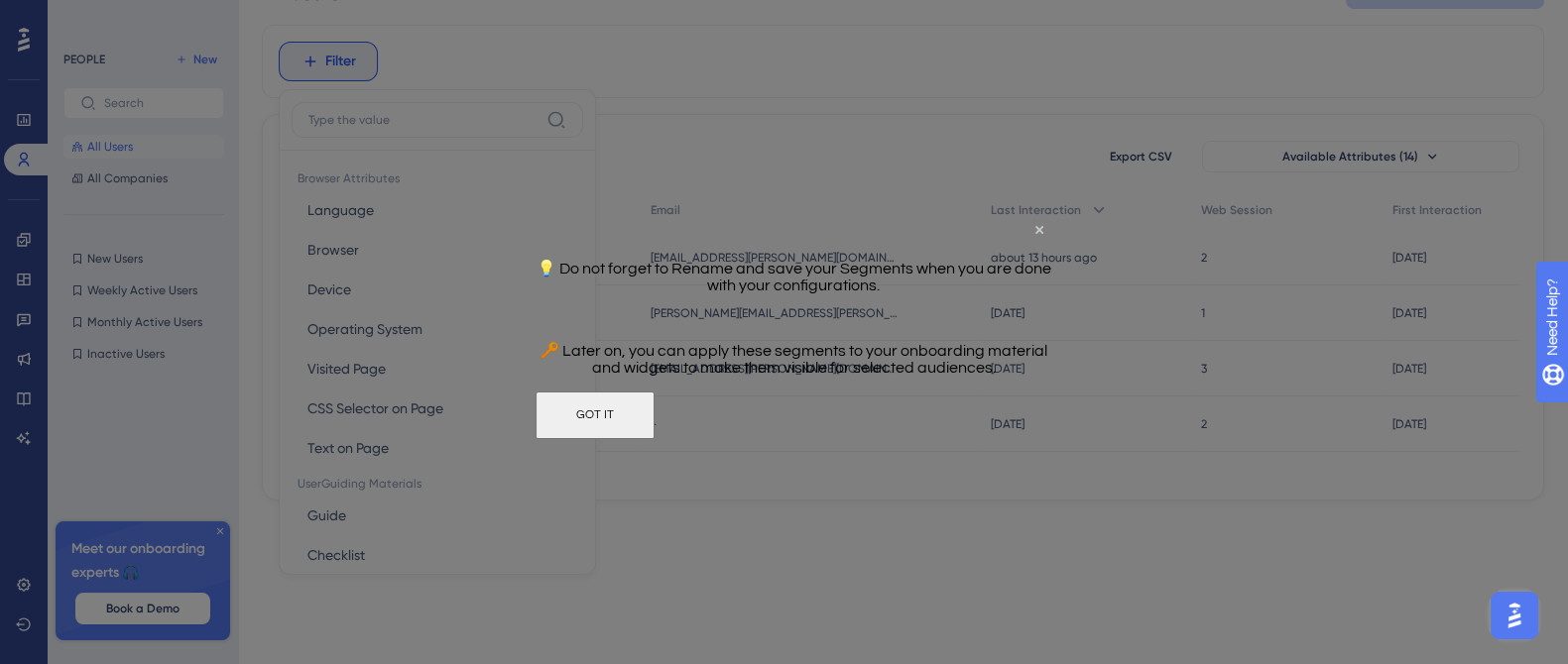 click on "GOT IT" at bounding box center [595, 415] 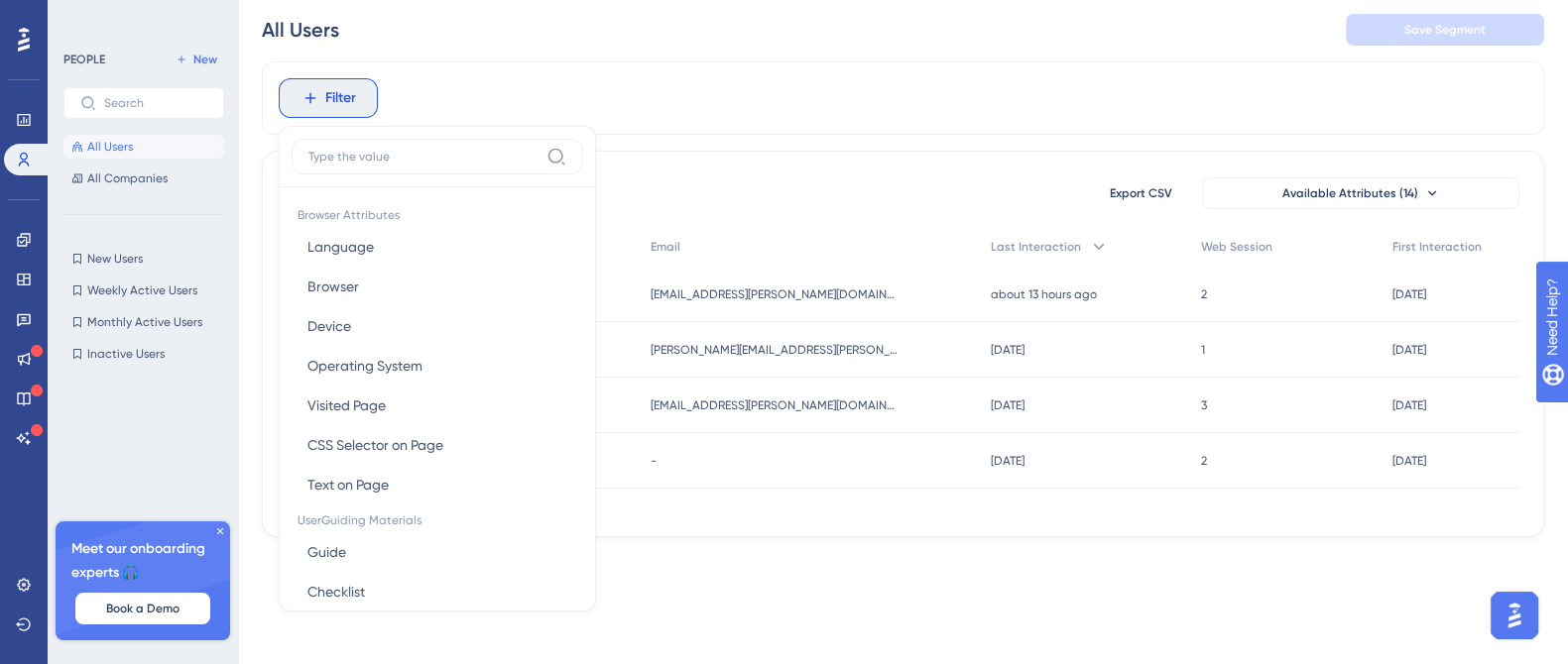 scroll, scrollTop: 0, scrollLeft: 0, axis: both 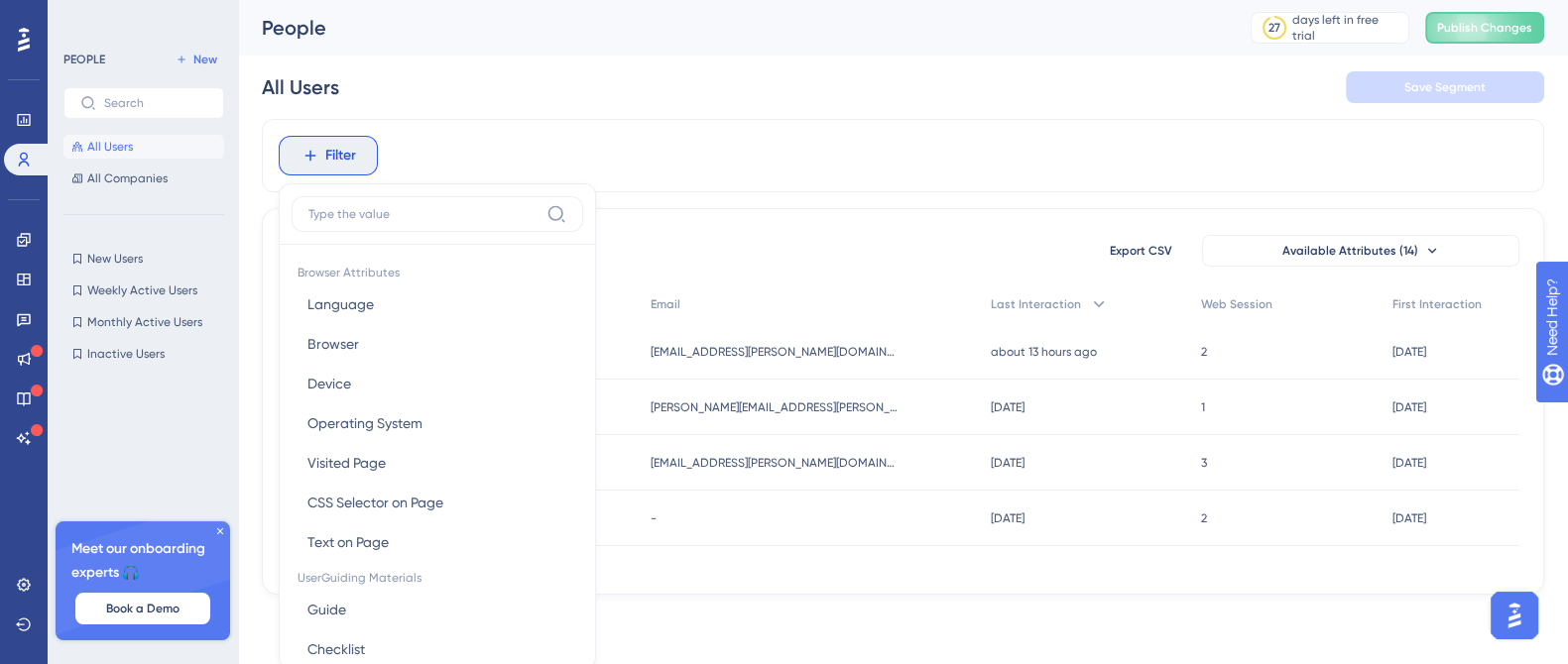 click on "Filter Browser Attributes Language Language Browser Browser Device Device Operating System Operating System Visited Page Visited Page CSS Selector on Page CSS Selector on Page Text on Page Text on Page UserGuiding Materials Guide Guide Checklist Checklist Survey Interaction Survey Interaction Survey Answer Survey Answer Hotspot Interaction Hotspot Interaction Custom Button Interaction Custom Button Interaction Goal Goal User Attributes User ID User ID Web Session Web Session First Interaction First Interaction Last Interaction Last Interaction Email Email Name Name role role Company Attributes Company ID Company ID Company Name Company Name countryOfOrigin countryOfOrigin First Company Interaction First Company Interaction language language Last Company Interaction Last Company Interaction size size" at bounding box center (903, 156) 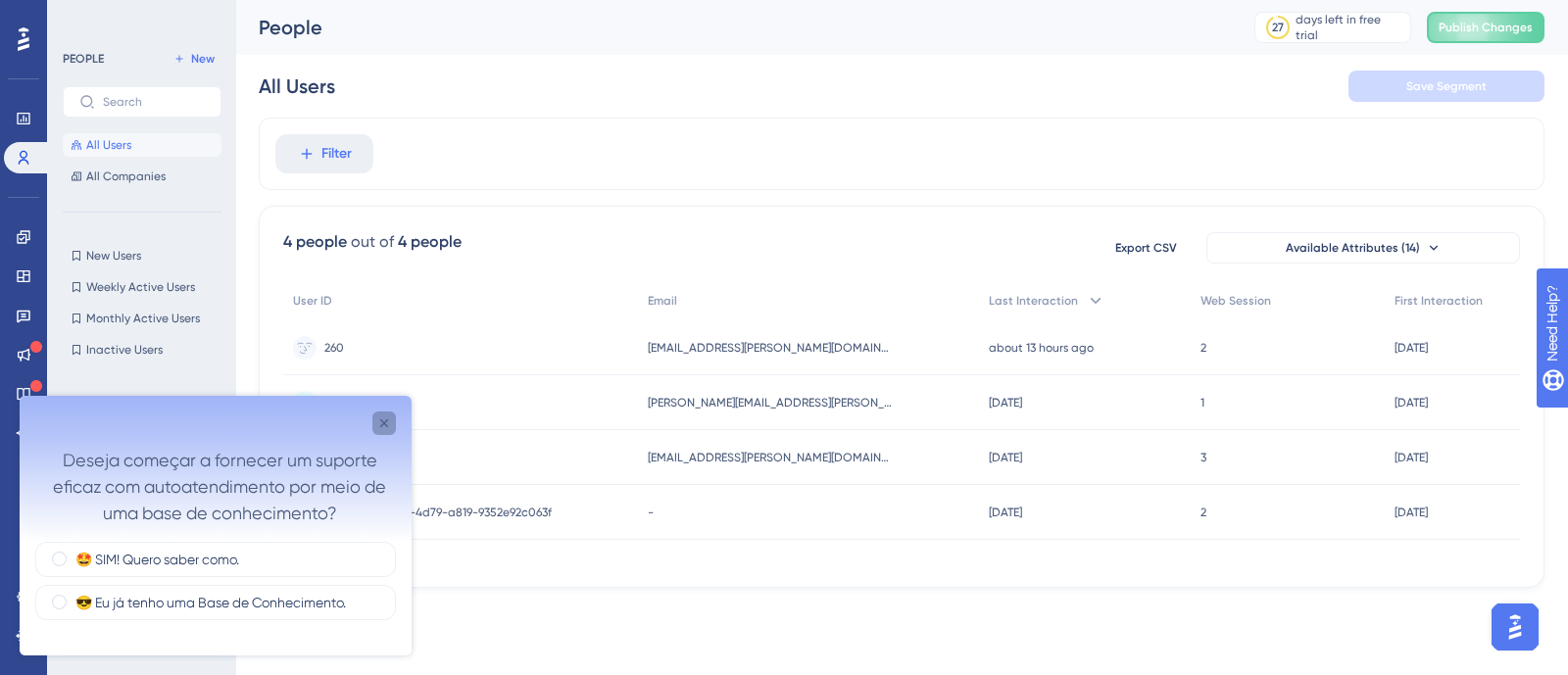 click 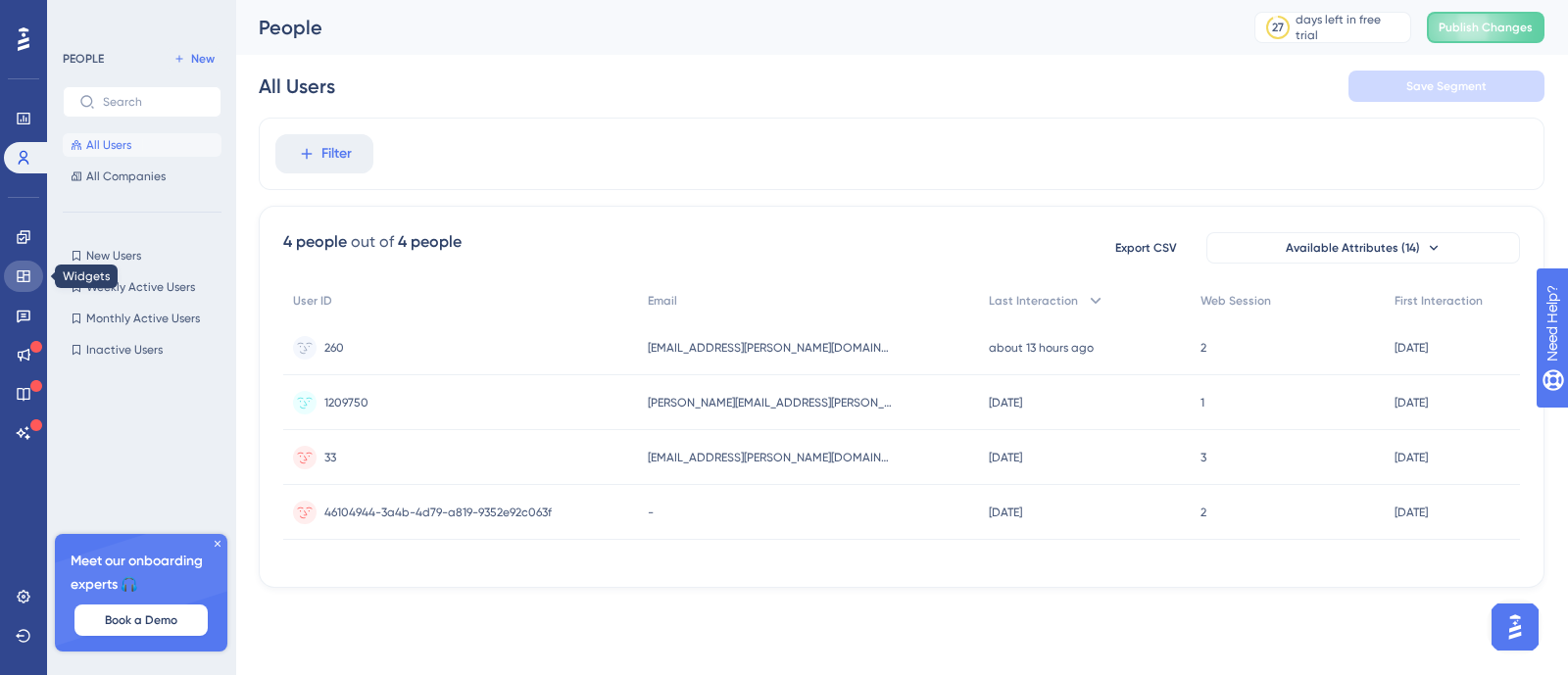 click 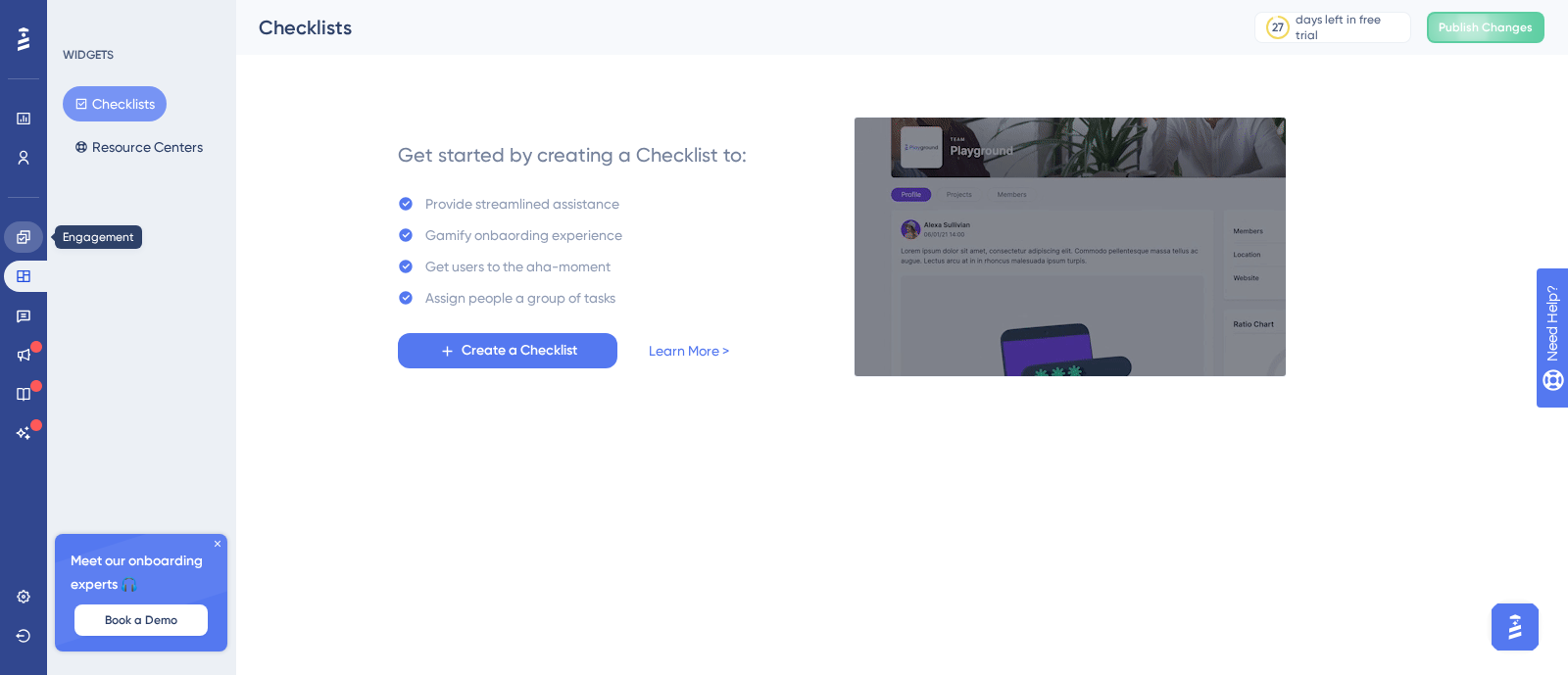 click 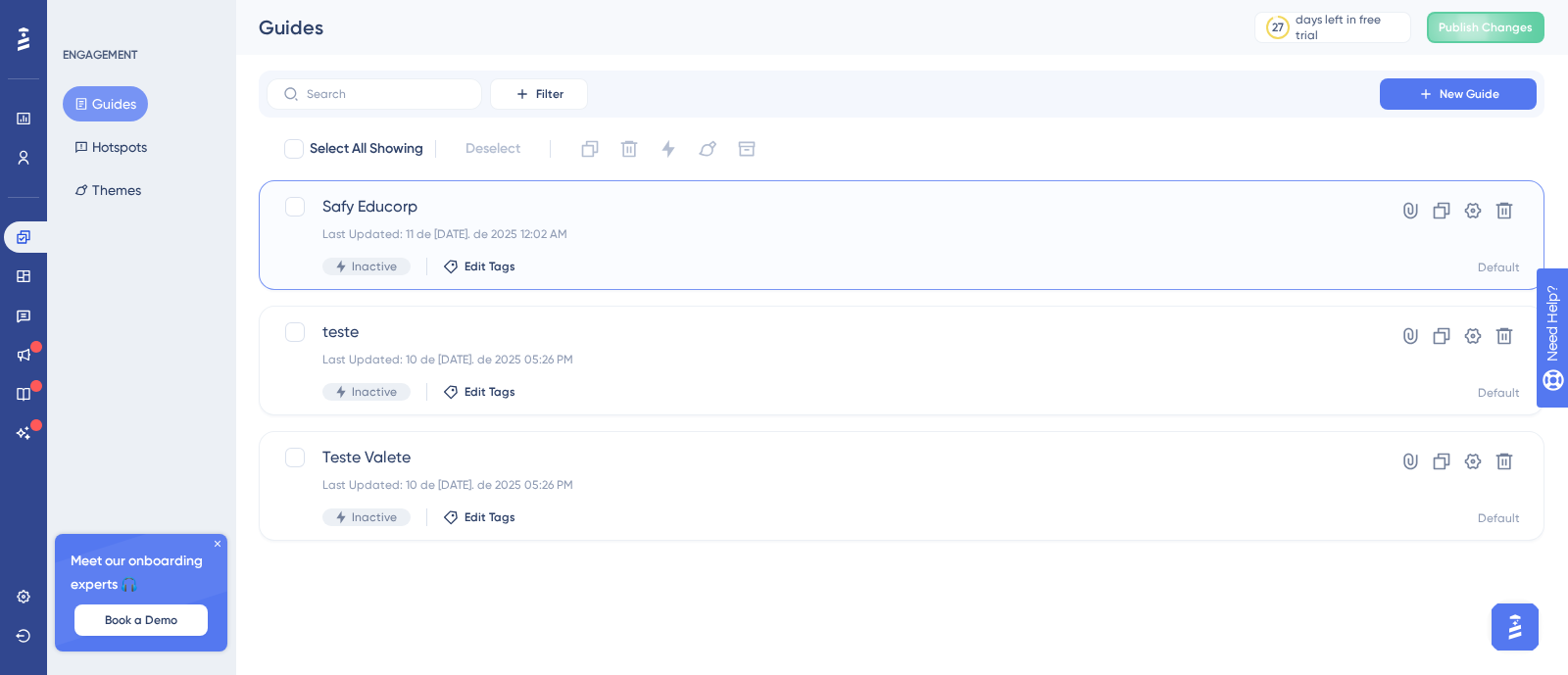 click on "Safy Educorp" at bounding box center [823, 207] 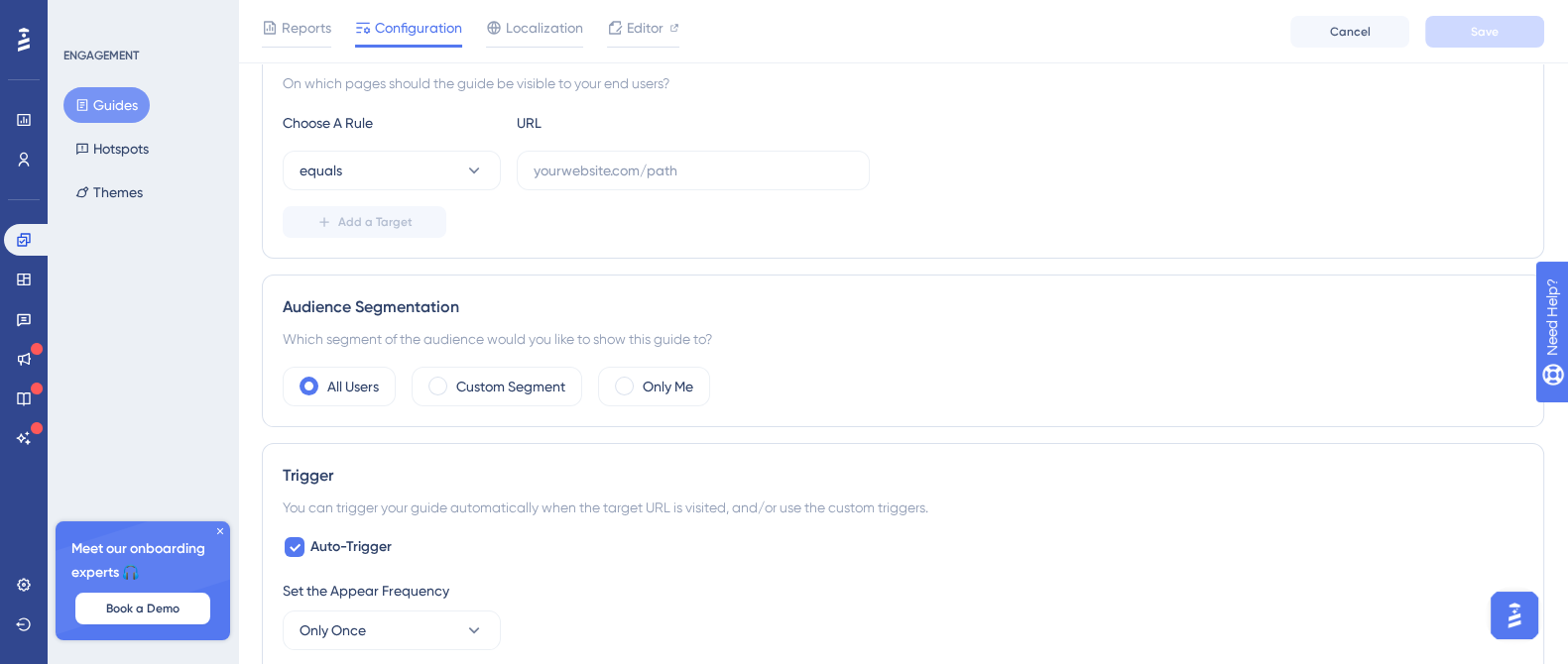 scroll, scrollTop: 372, scrollLeft: 0, axis: vertical 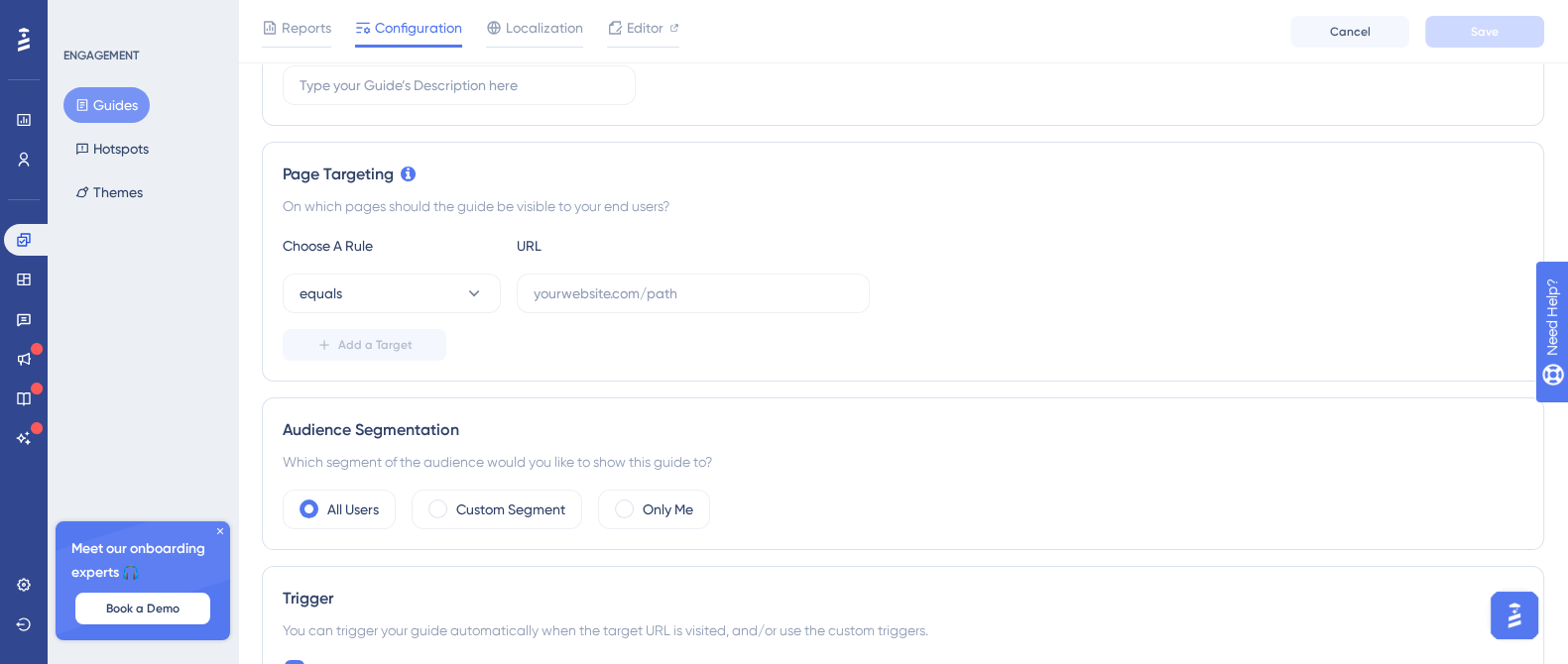 drag, startPoint x: 367, startPoint y: 206, endPoint x: 684, endPoint y: 210, distance: 317.025 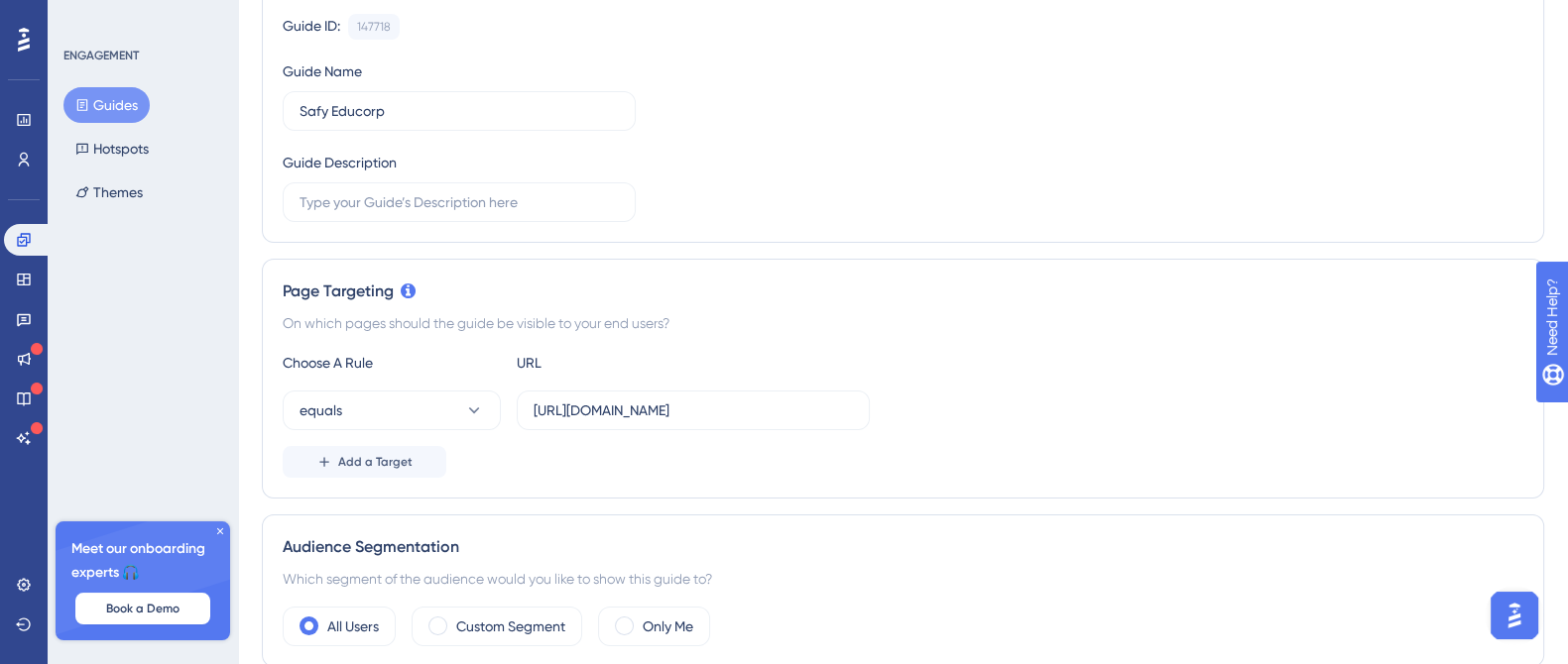 scroll, scrollTop: 0, scrollLeft: 0, axis: both 